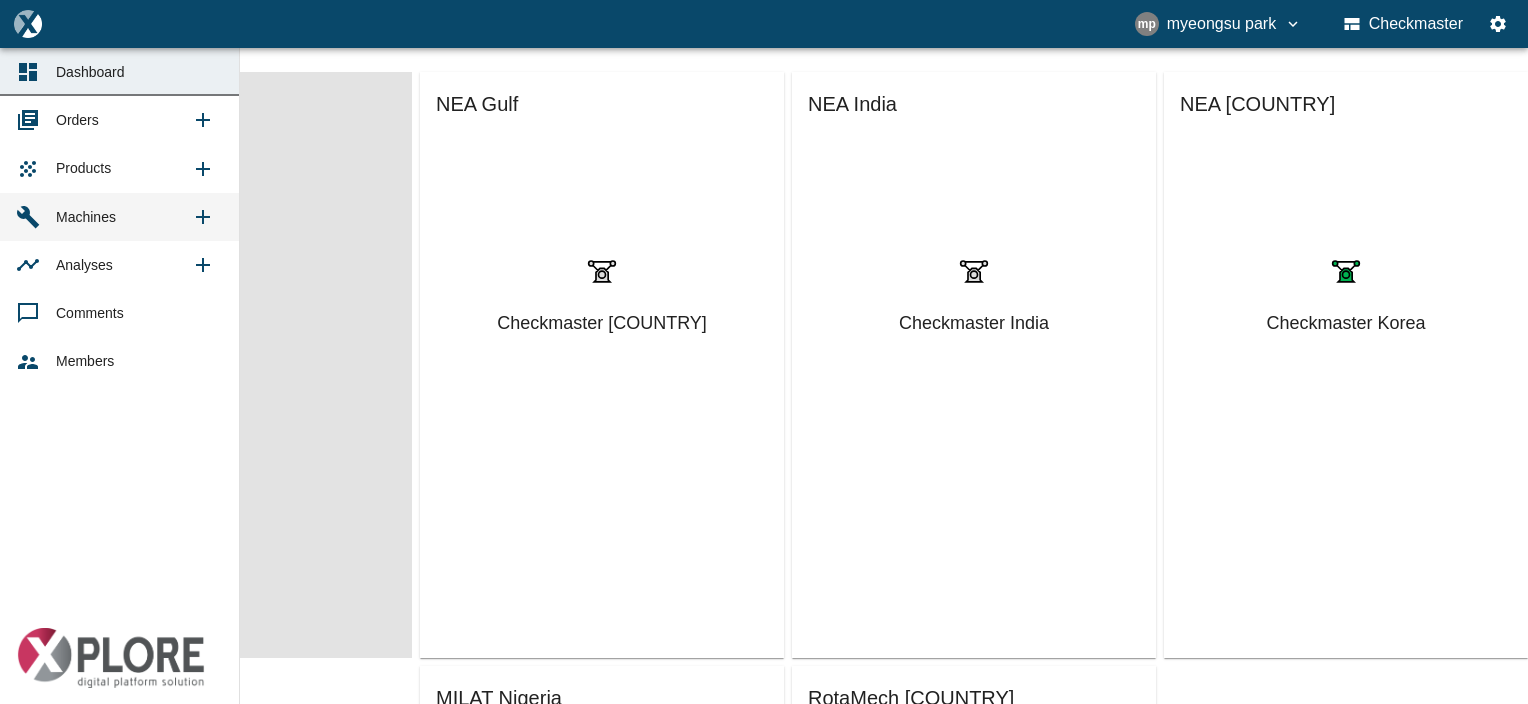 scroll, scrollTop: 0, scrollLeft: 0, axis: both 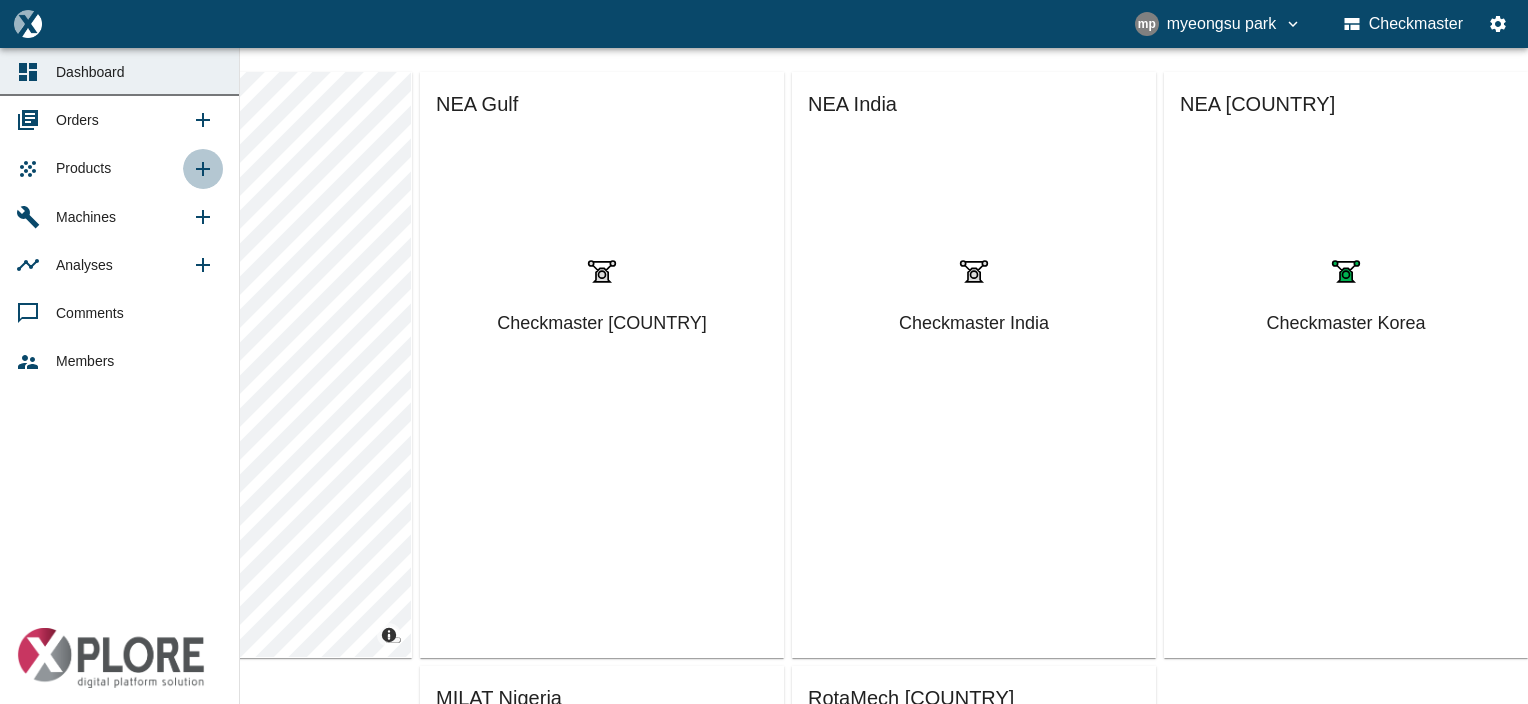 click at bounding box center (203, 169) 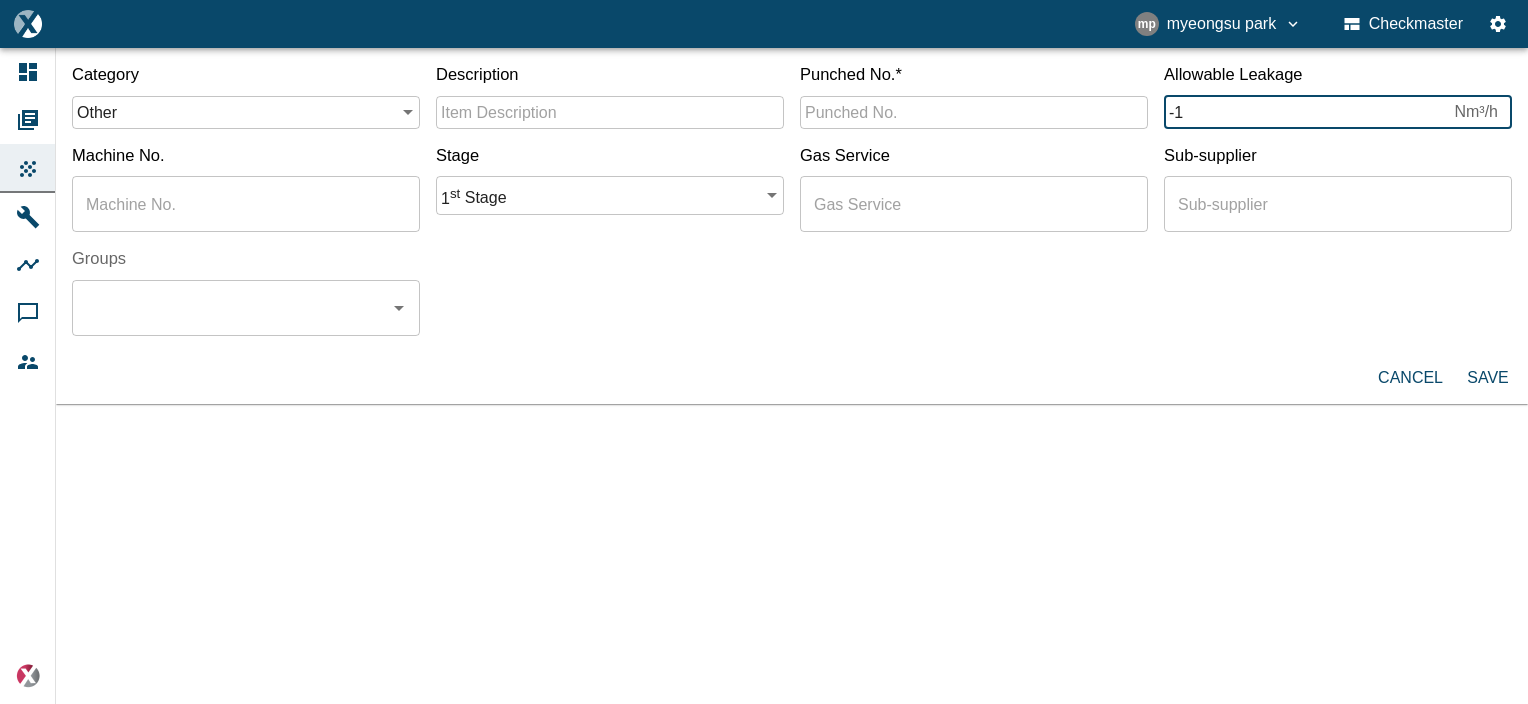 click on "-1" at bounding box center [1305, 112] 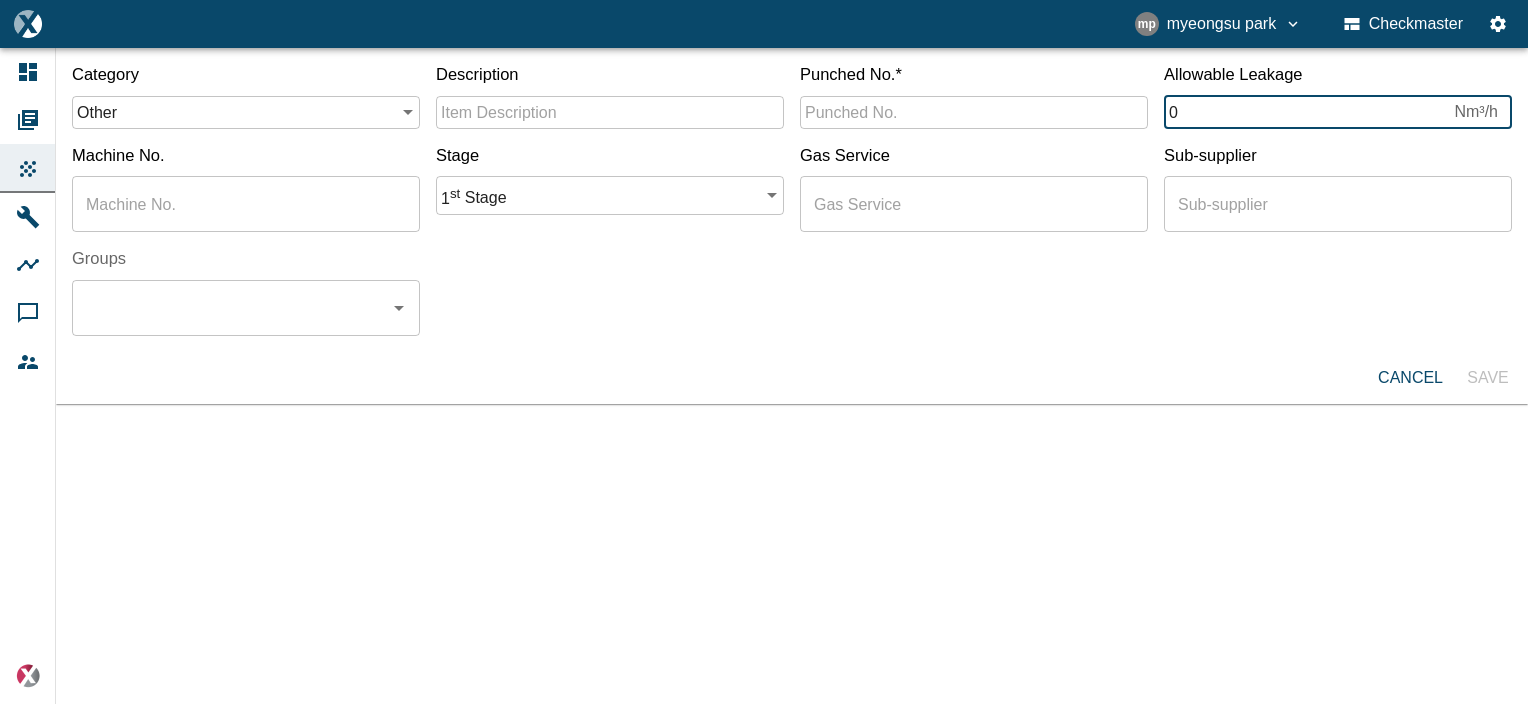 type on "0" 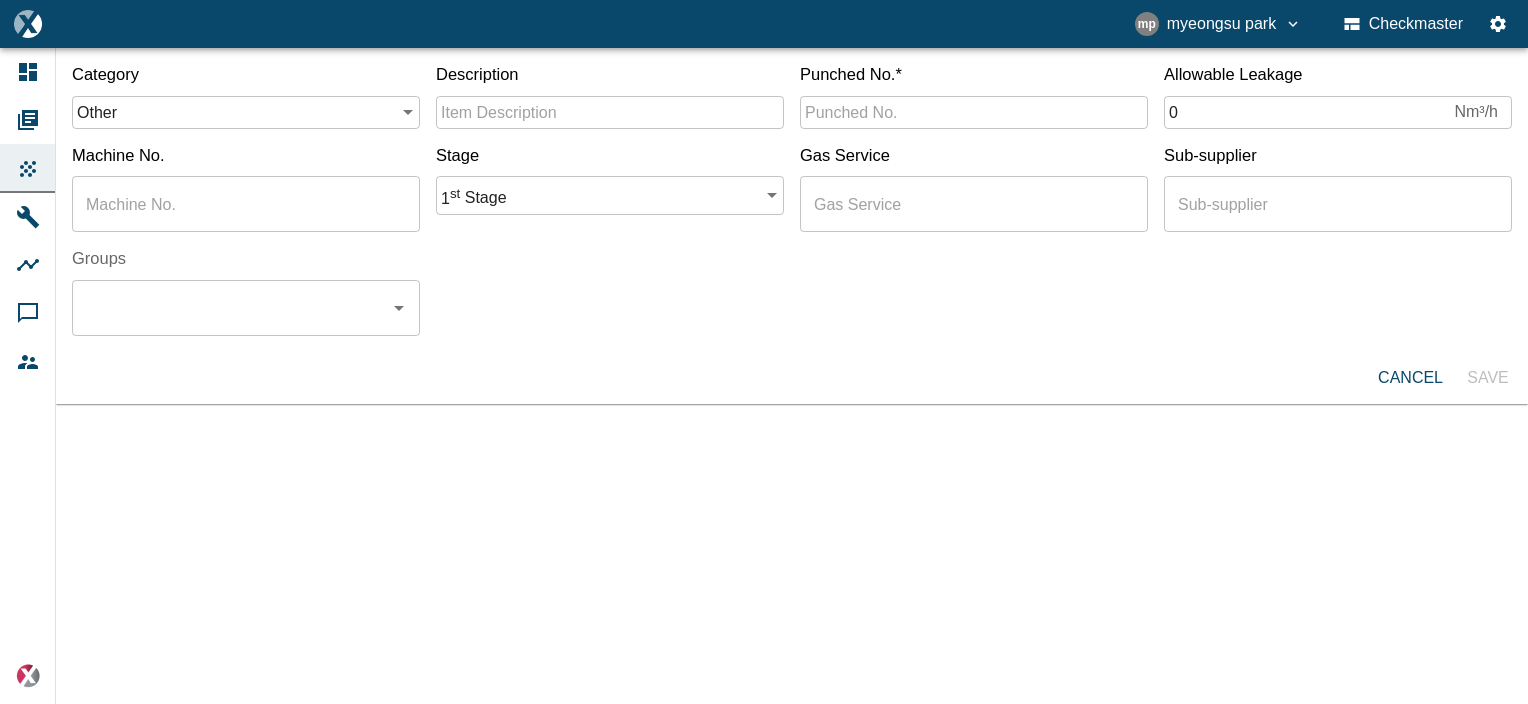click on "[DATE], [TIME], [NAME] [LAST_NAME] Checkmaster Dashboard Orders Products Machines Analyses Comments Members powered by Category other other ​ Description ​ Punched No. * ​ Allowable Leakage 0 Nm³/h ​ Machine No. ​ Stage 1 st   Stage 1 ​ Gas Service ​ Sub-supplier ​ Groups ​ cancel Save" at bounding box center (764, 352) 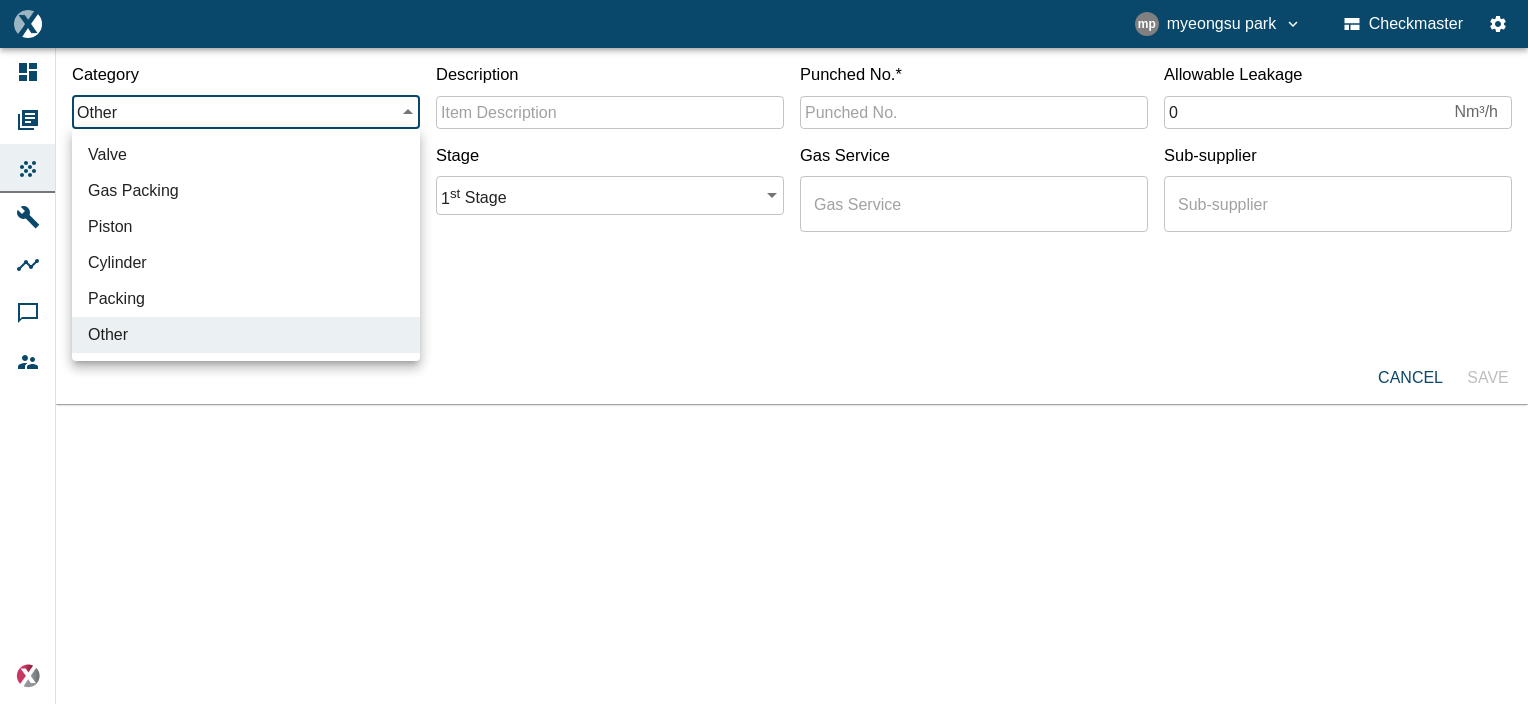 click at bounding box center [764, 352] 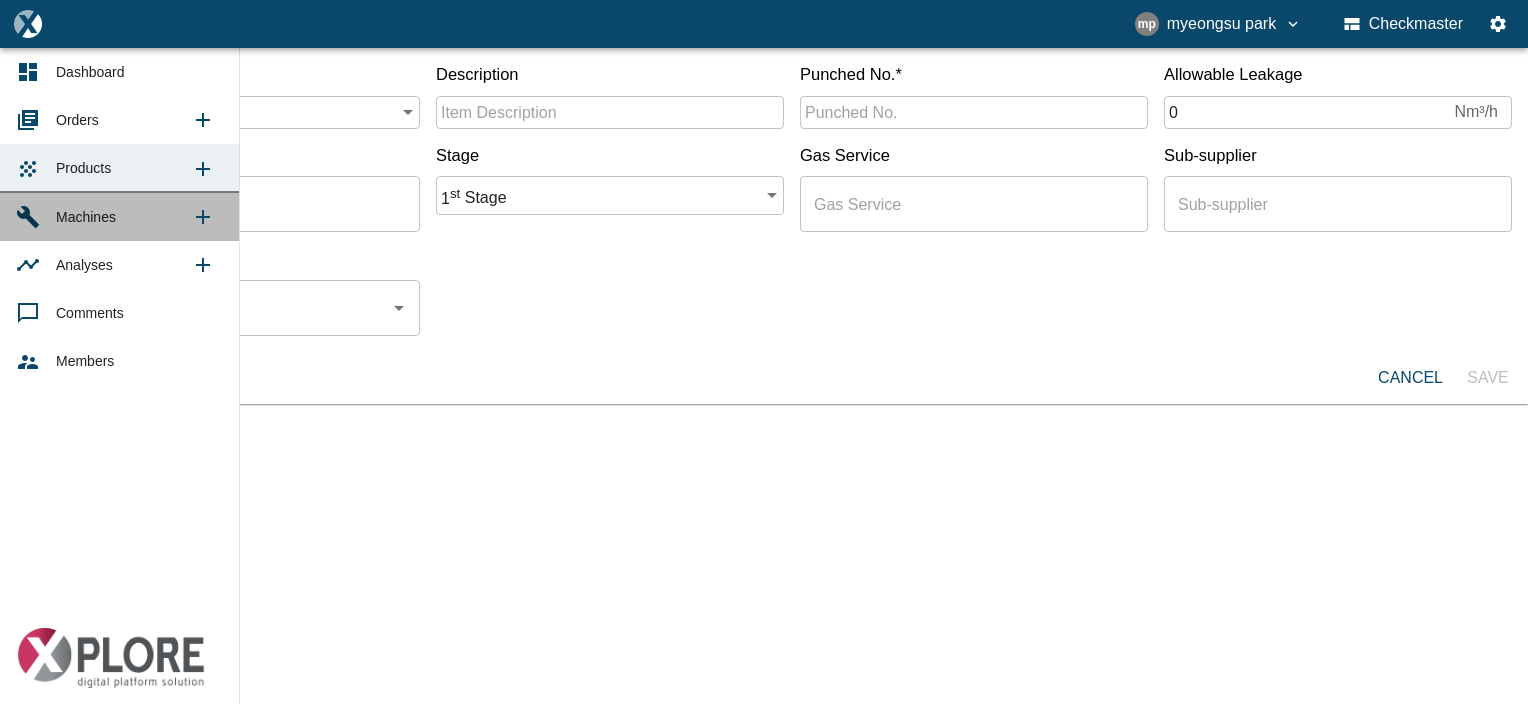 click on "Machines" at bounding box center (86, 217) 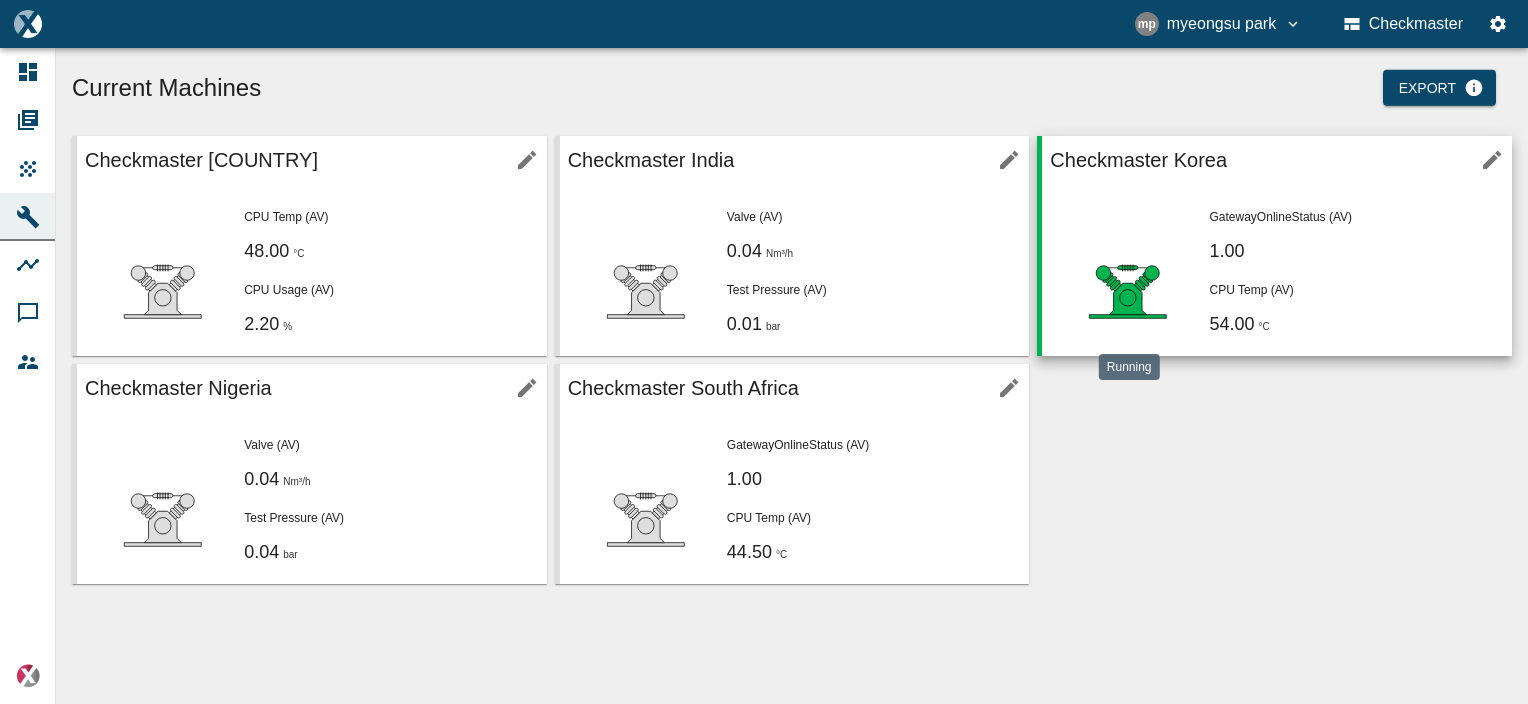 click at bounding box center [1128, 290] 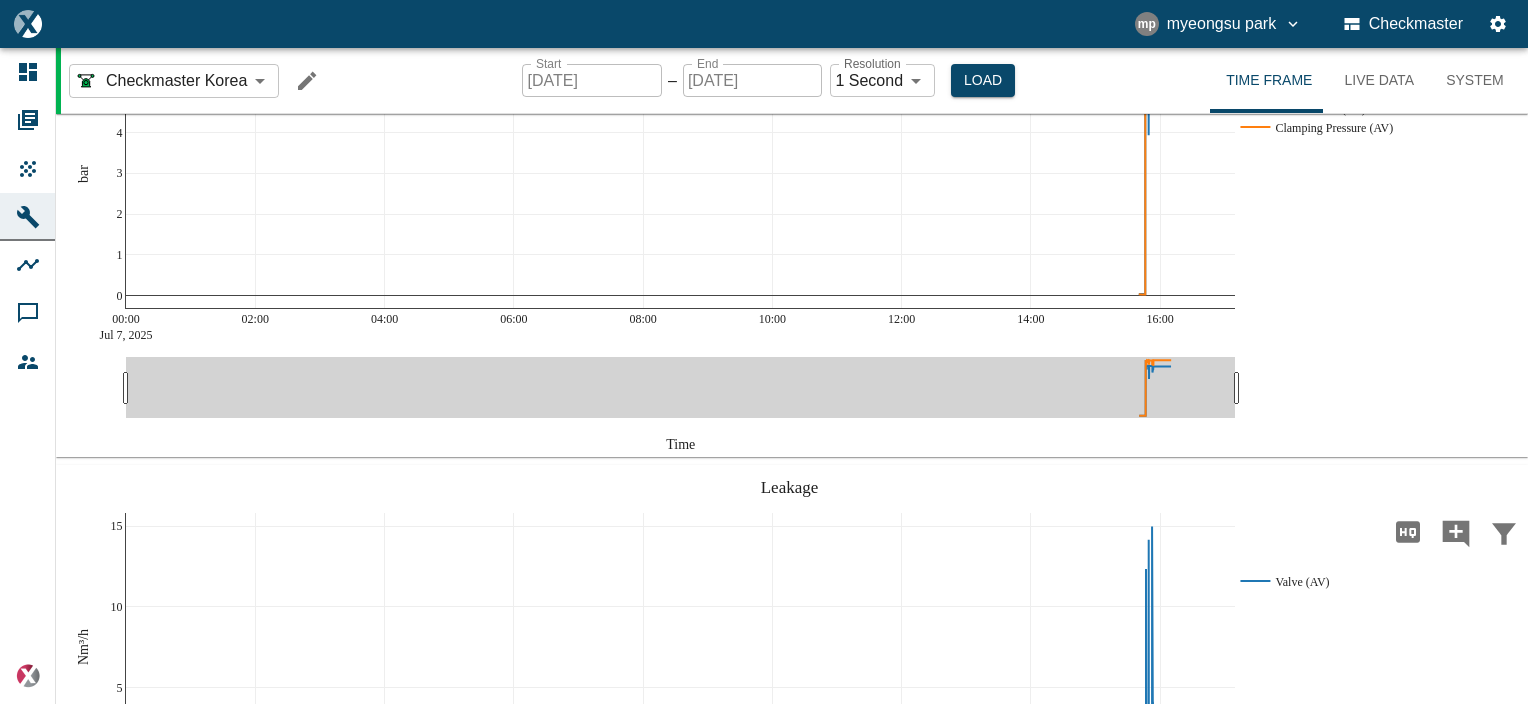 scroll, scrollTop: 500, scrollLeft: 0, axis: vertical 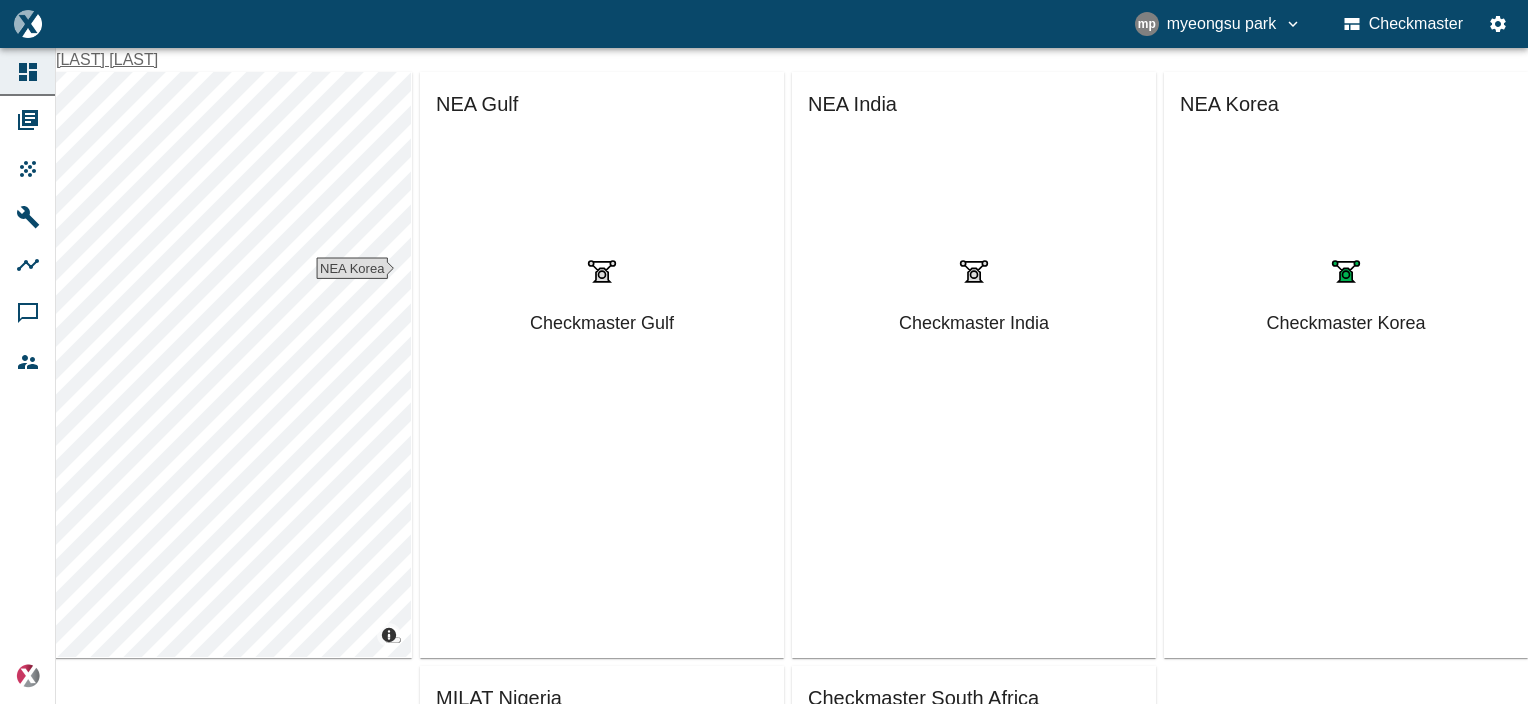 click on "Checkmaster India" at bounding box center [974, 323] 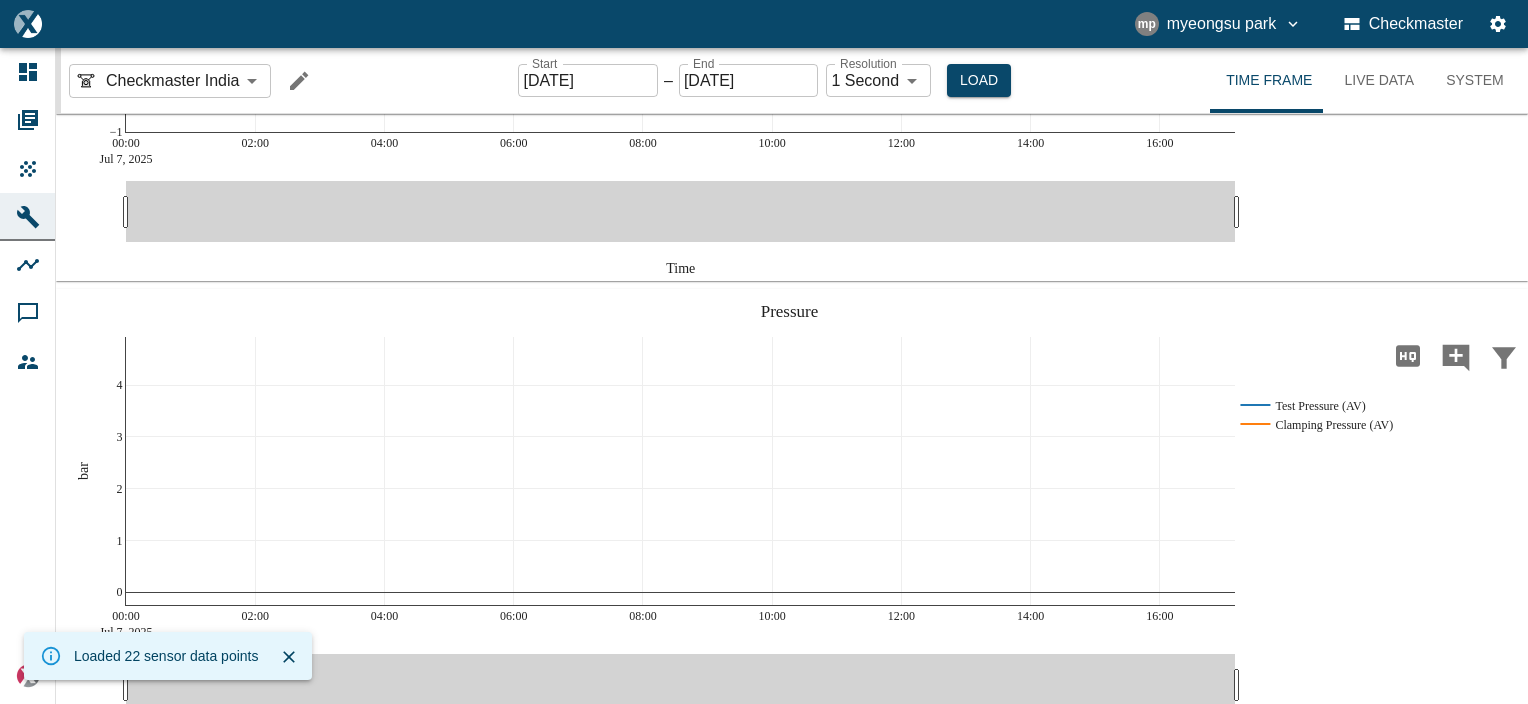 scroll, scrollTop: 0, scrollLeft: 0, axis: both 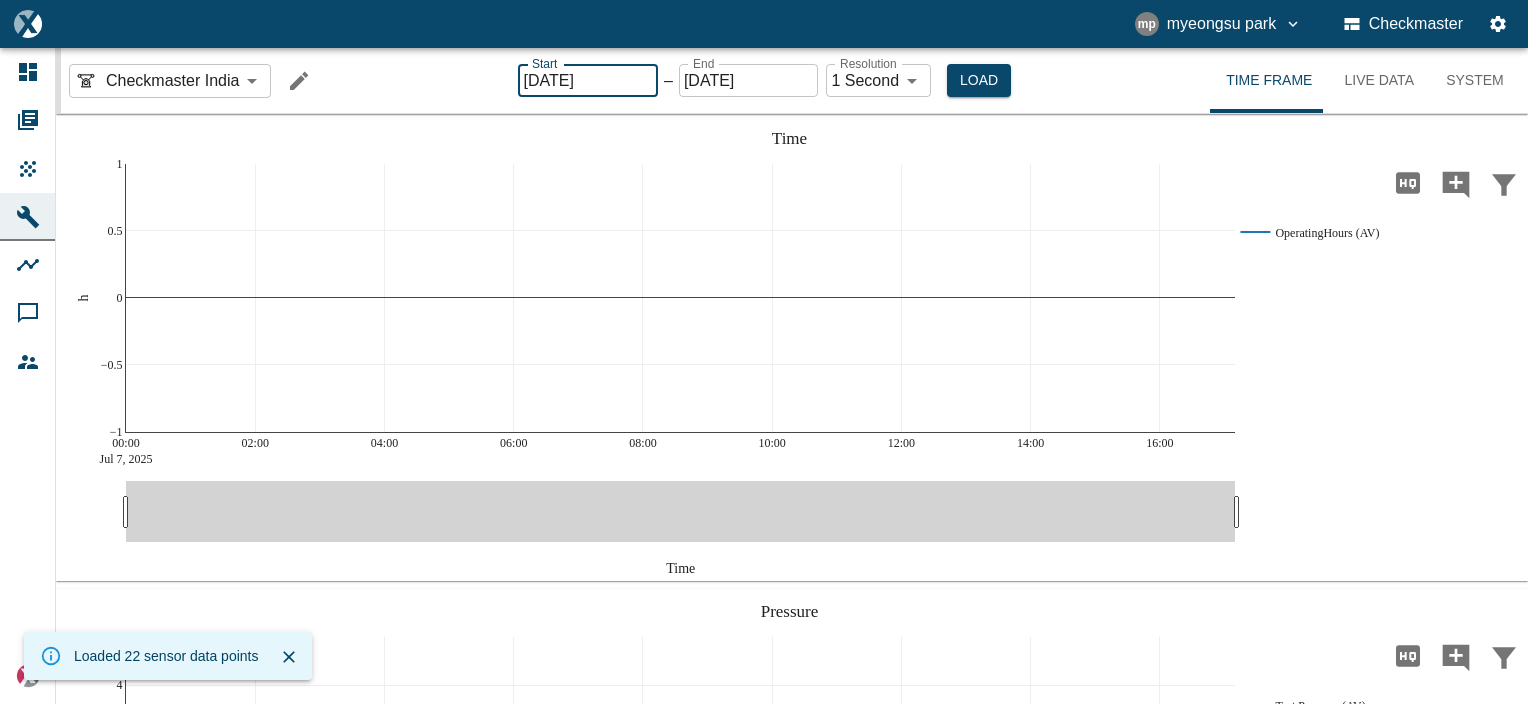 click on "[DATE]" at bounding box center [588, 80] 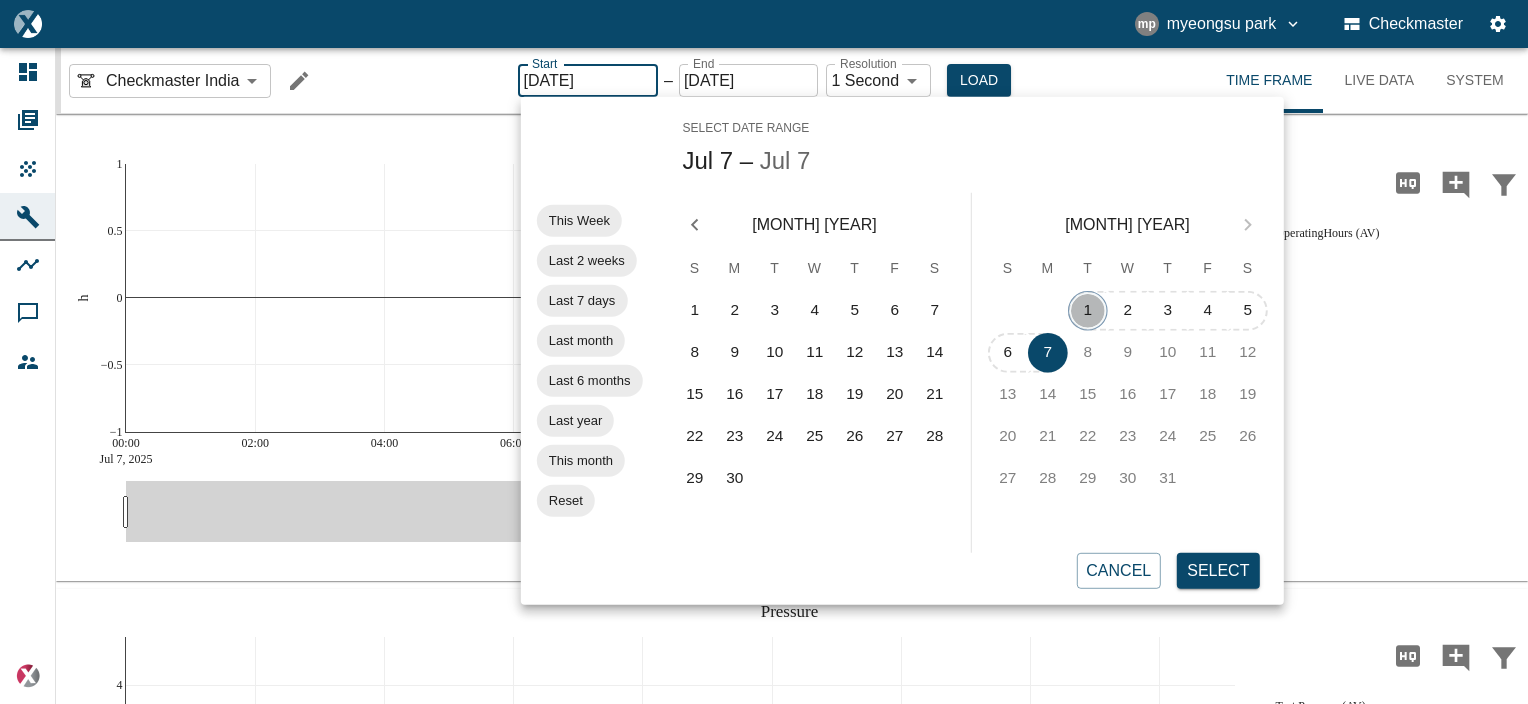 click on "1" at bounding box center (1088, 311) 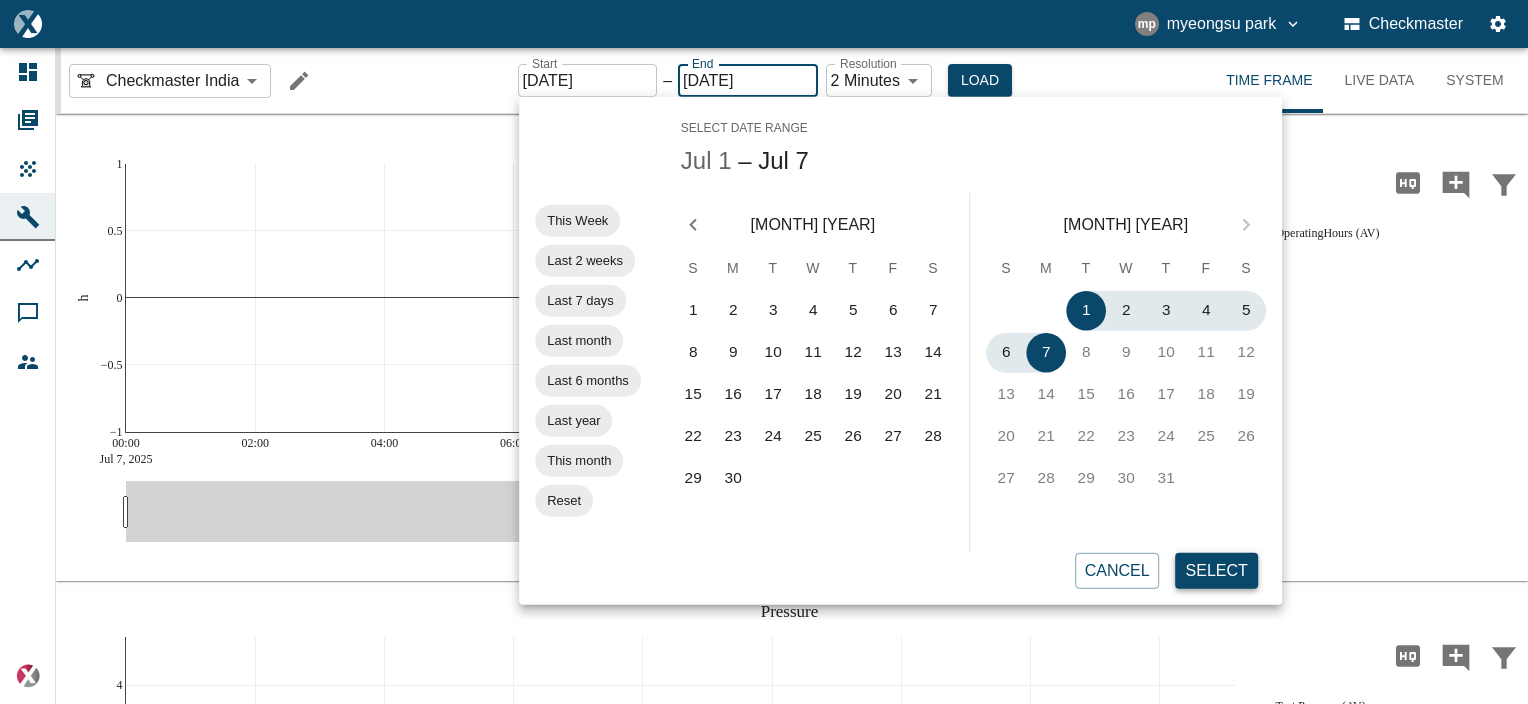 click on "Select" at bounding box center [1217, 571] 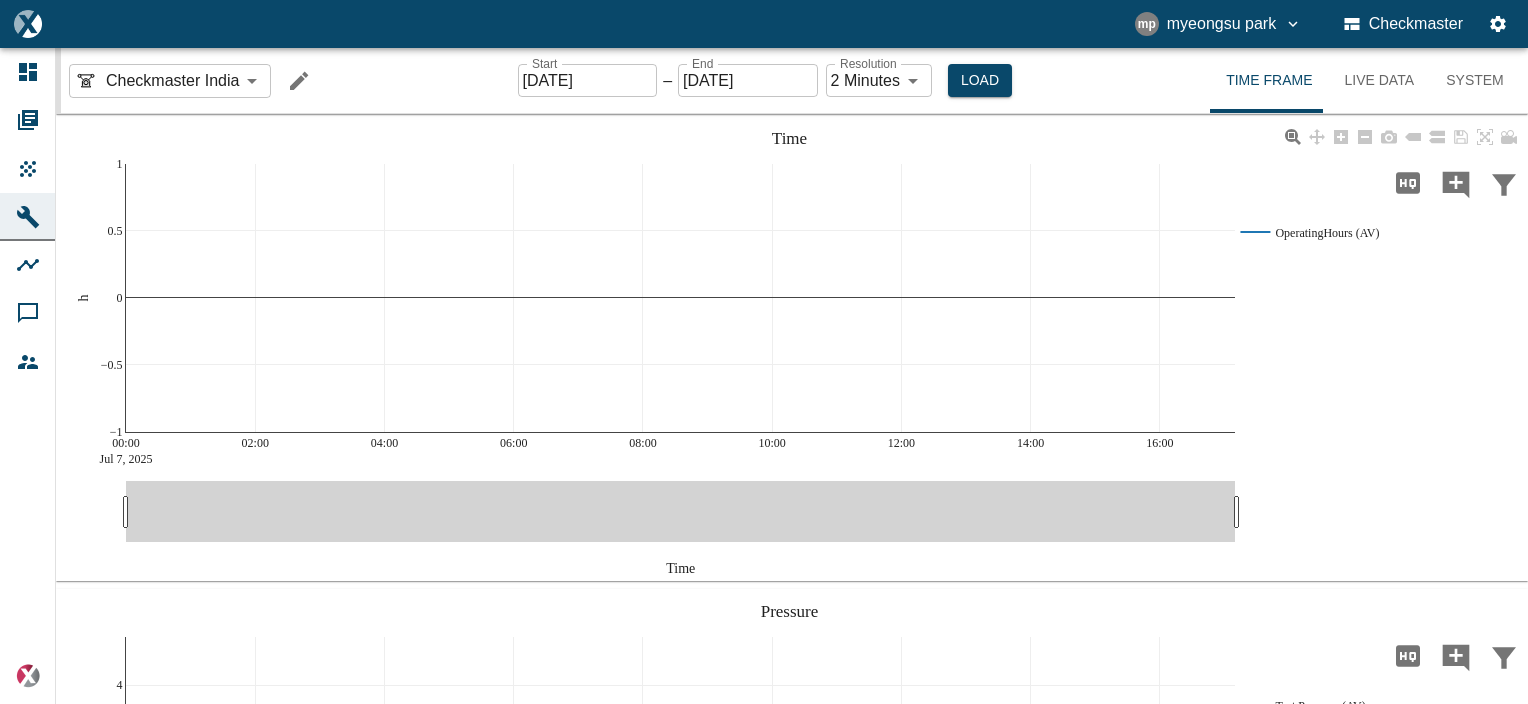 scroll, scrollTop: 0, scrollLeft: 0, axis: both 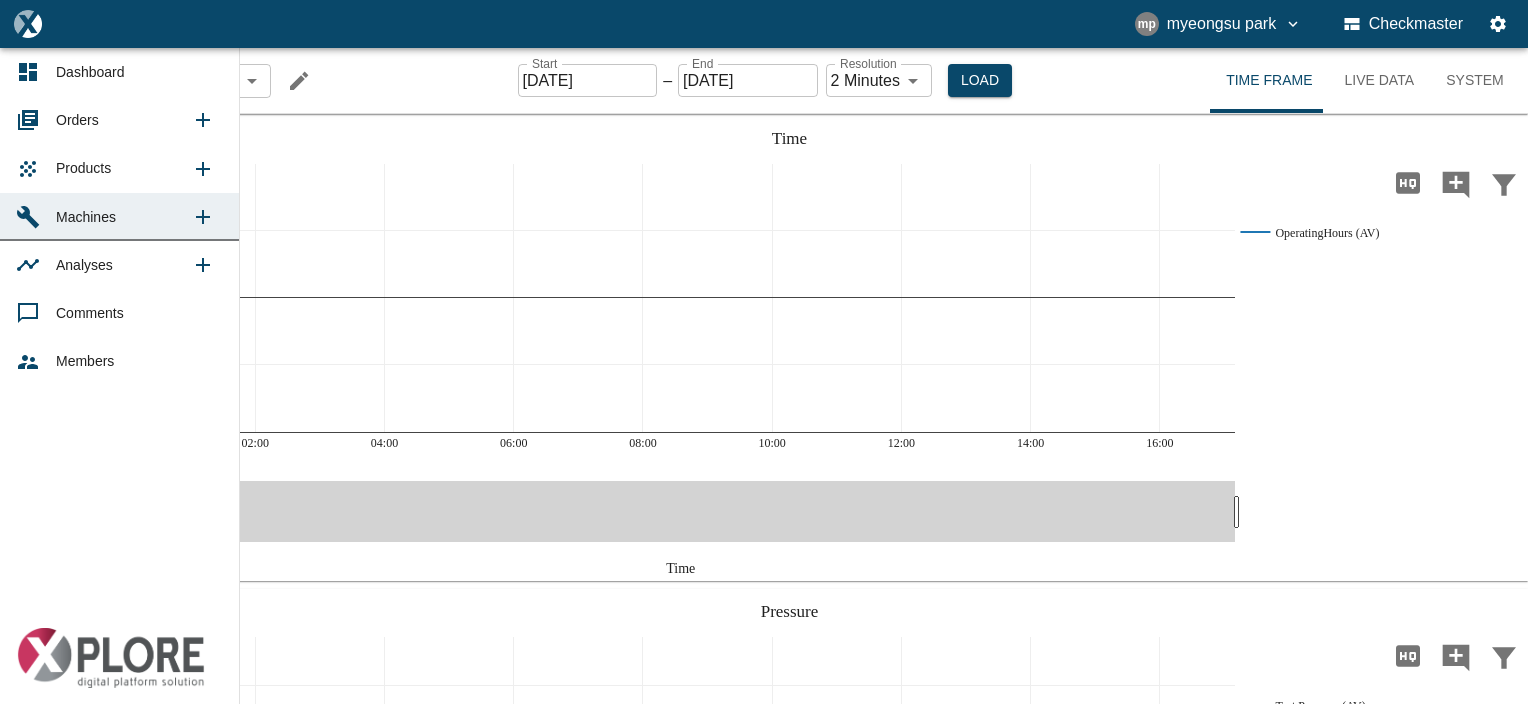 click on "Analyses" at bounding box center [84, 265] 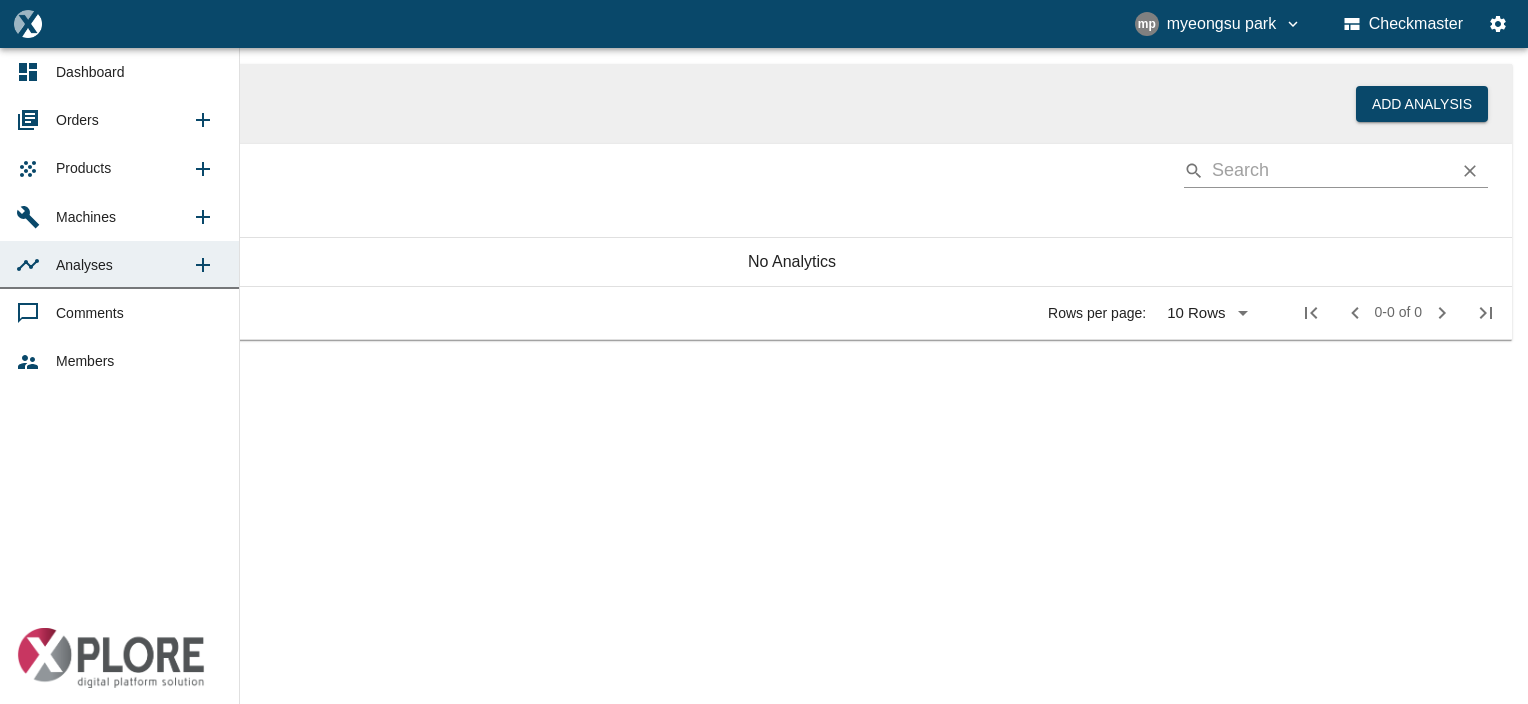 click on "Orders" at bounding box center [123, 120] 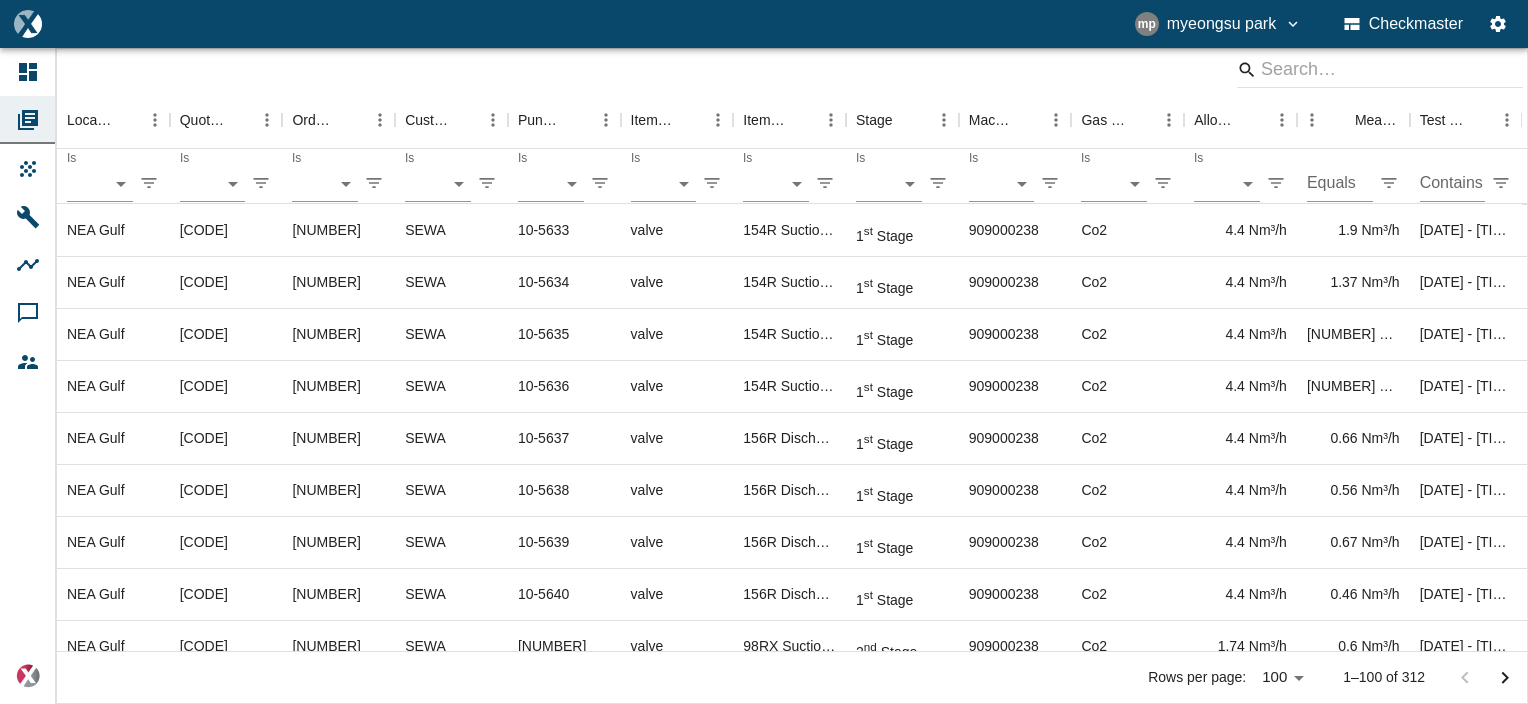 scroll, scrollTop: 148, scrollLeft: 0, axis: vertical 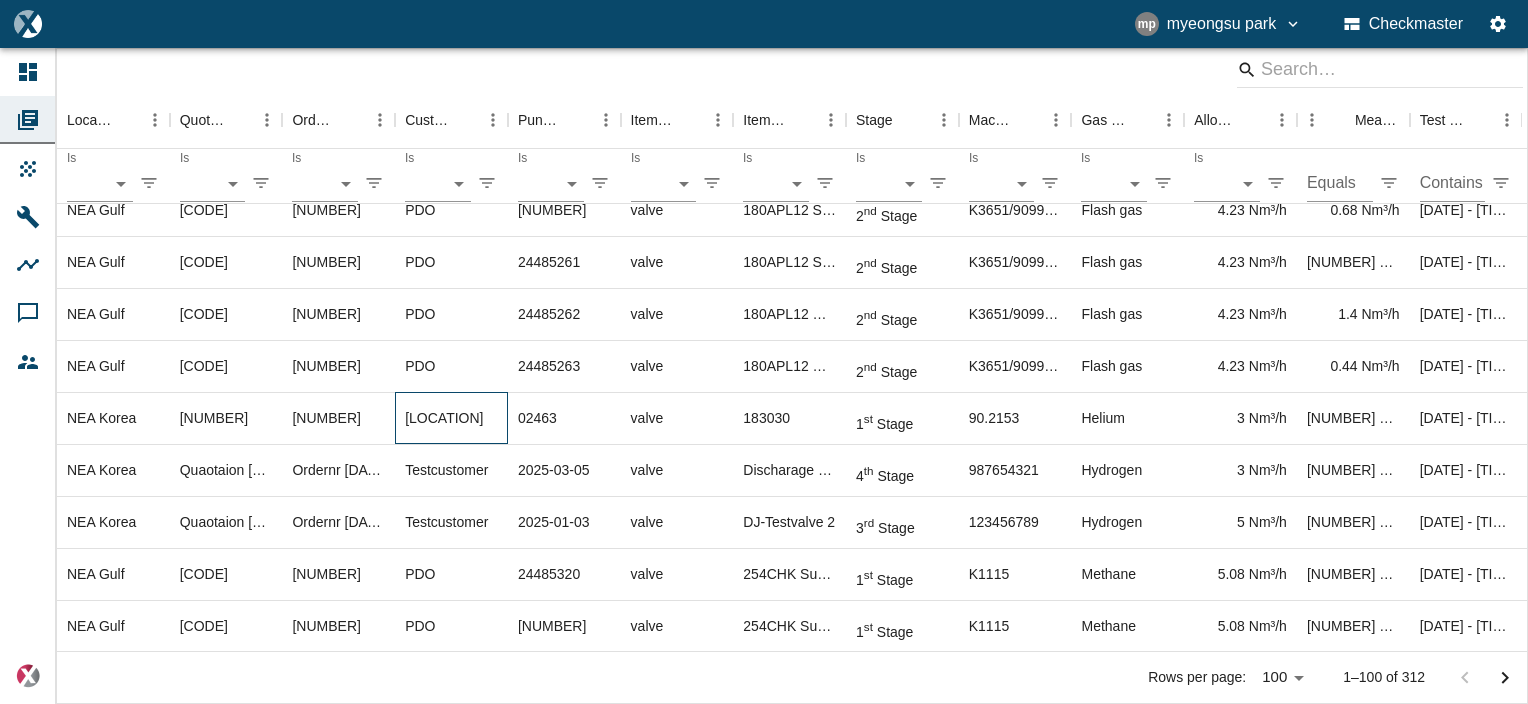 click on "[LOCATION]" at bounding box center (451, 54) 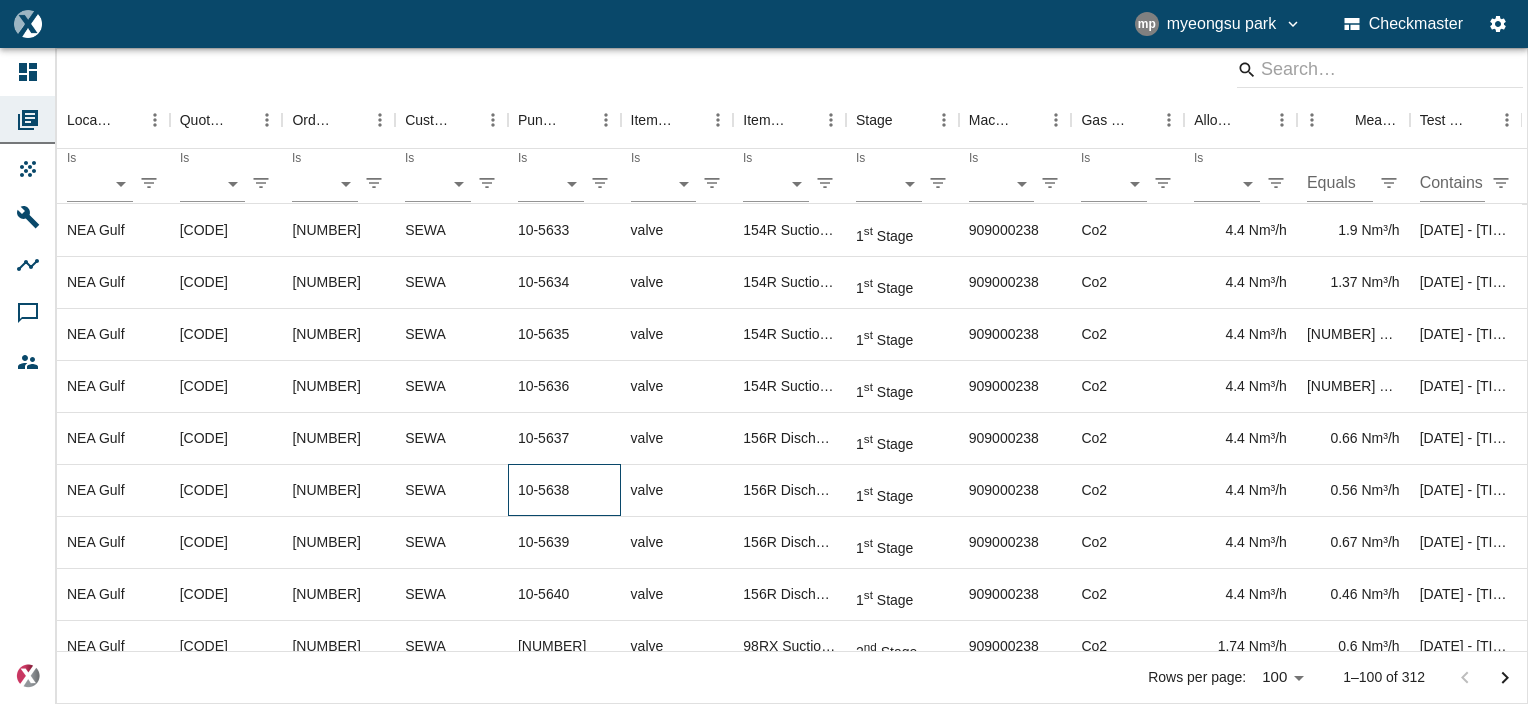 click on "10-5638" at bounding box center [564, 230] 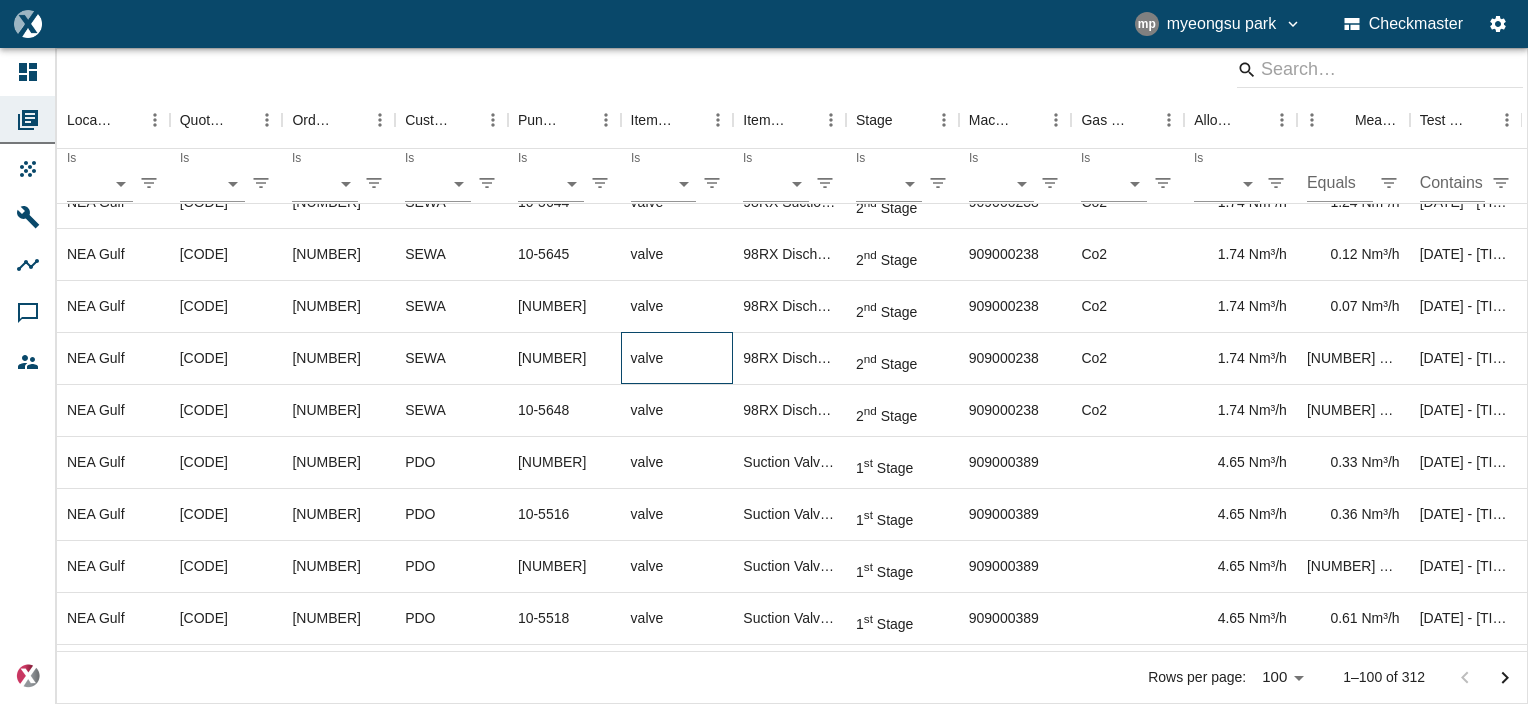 click on "valve" at bounding box center (677, 202) 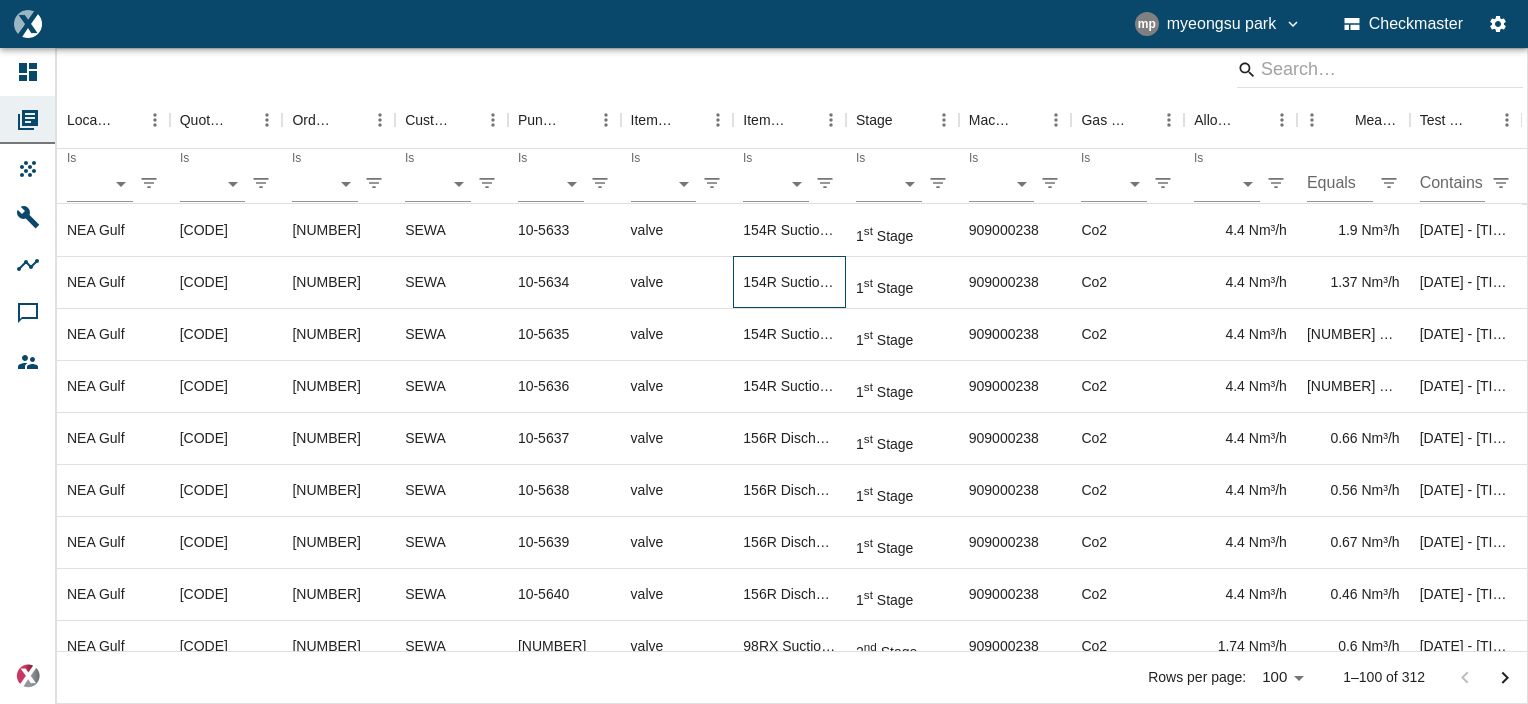 click on "154R Suction valve" at bounding box center [789, 230] 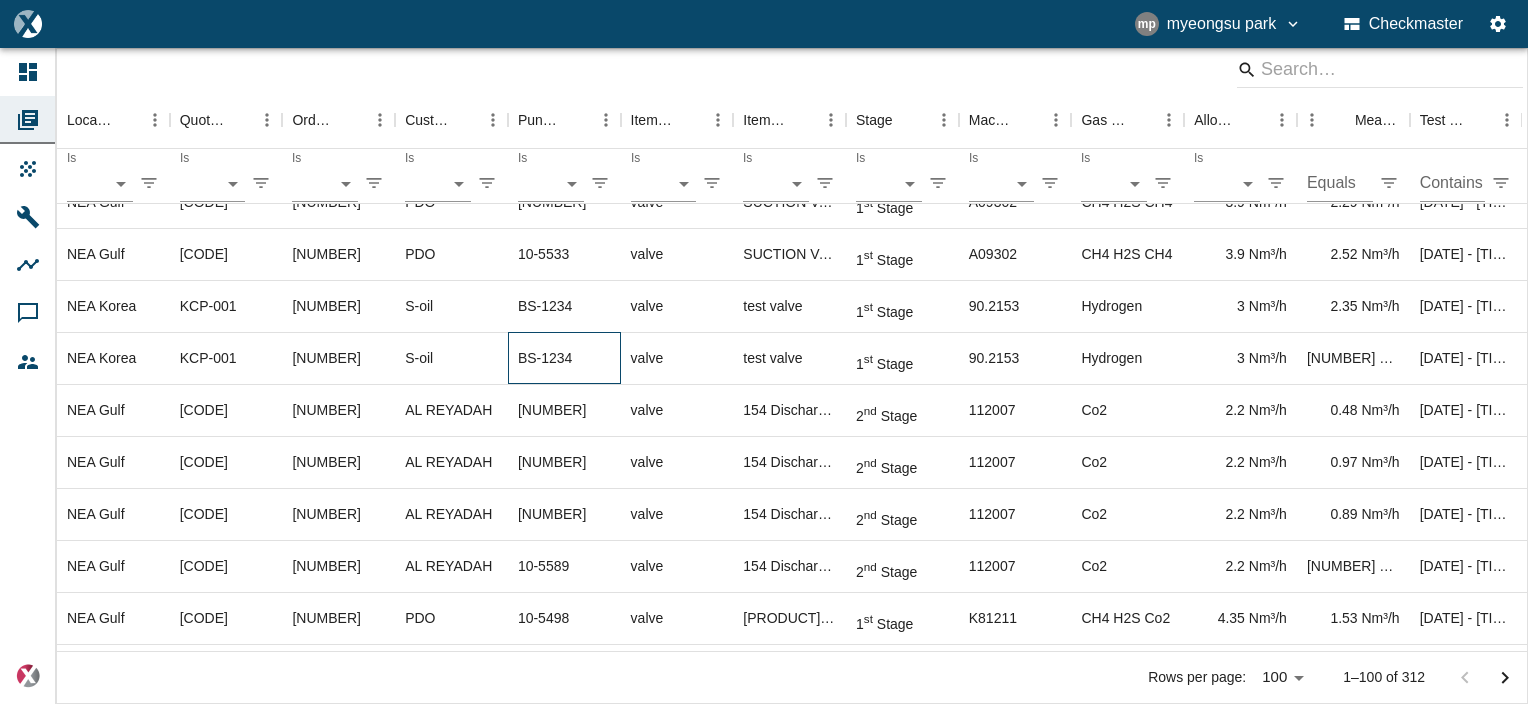 click on "BS-1234" at bounding box center [564, 46] 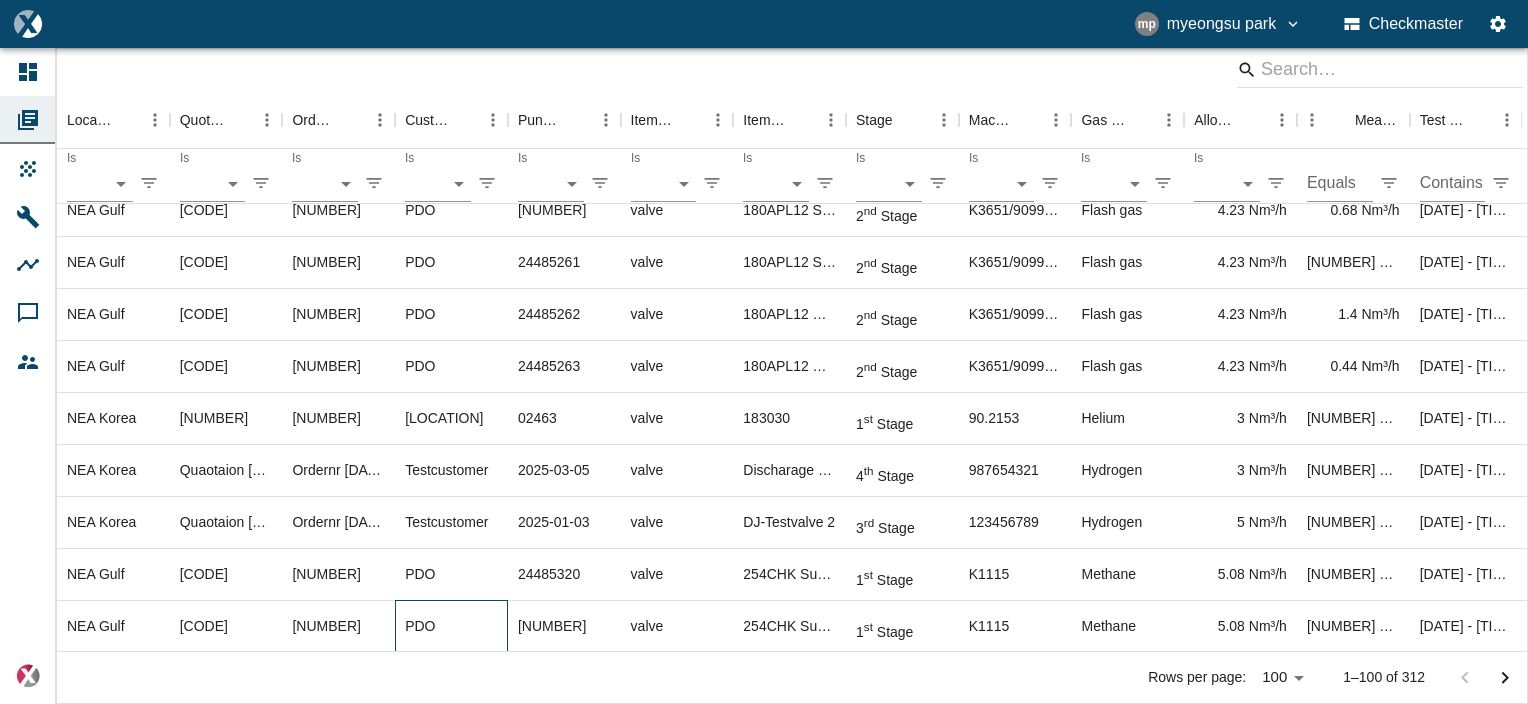 click on "PDO" at bounding box center [451, 626] 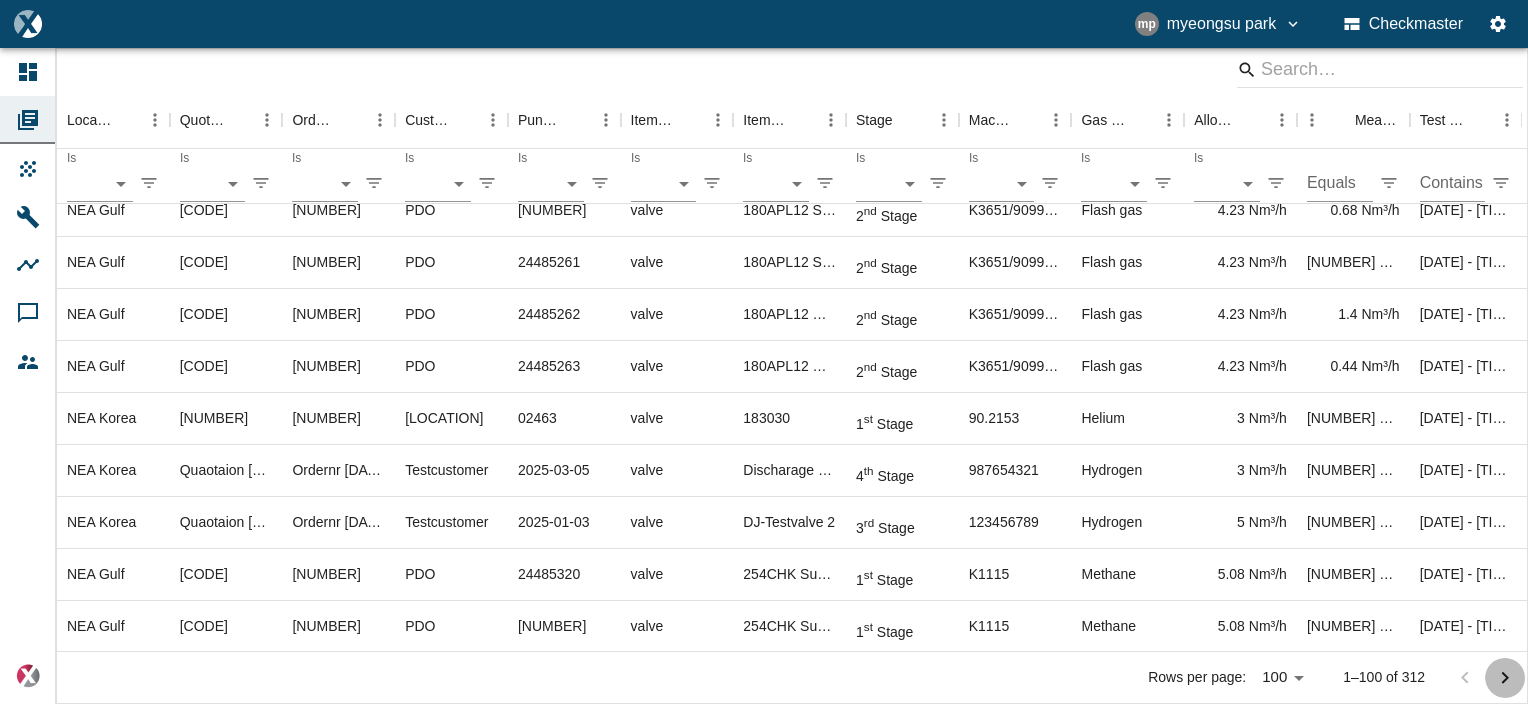 click at bounding box center [1505, 678] 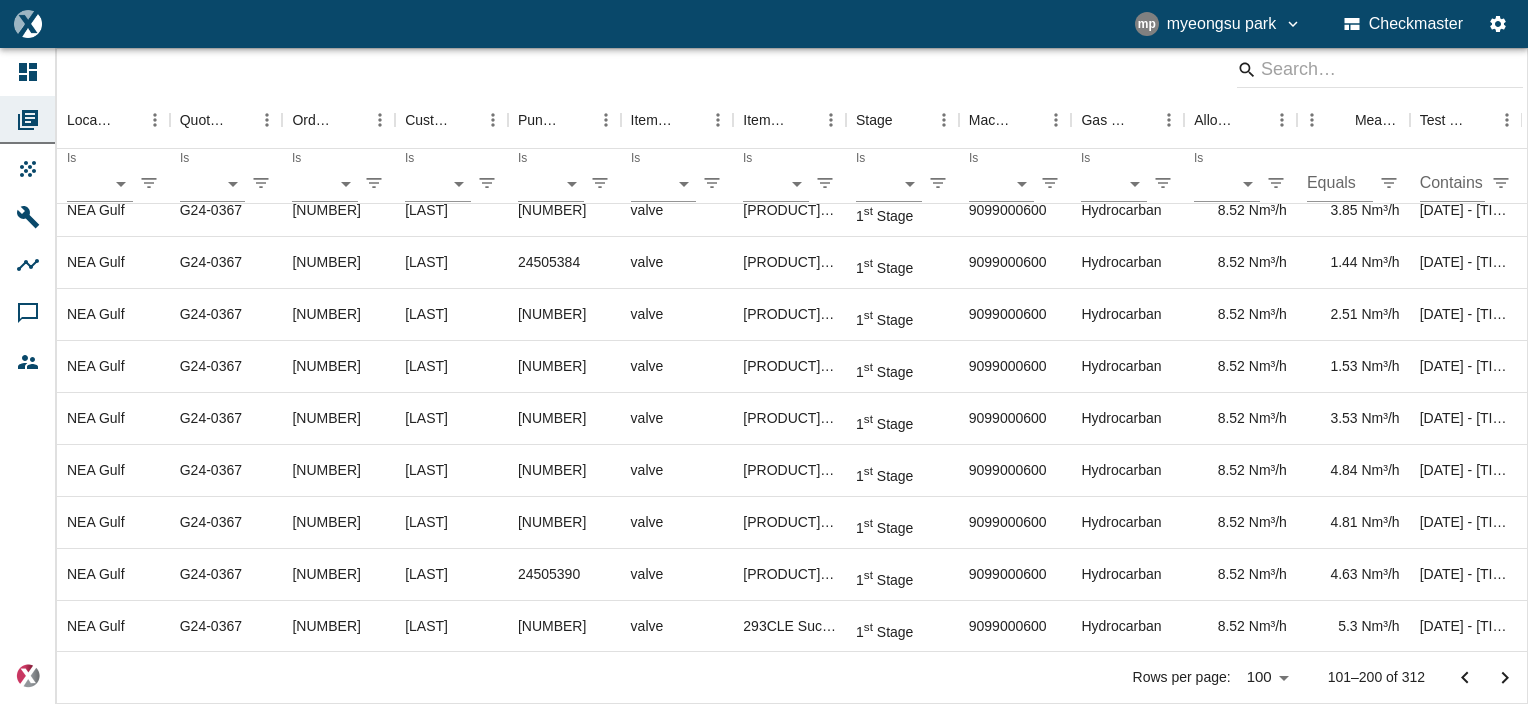 click at bounding box center [1505, 677] 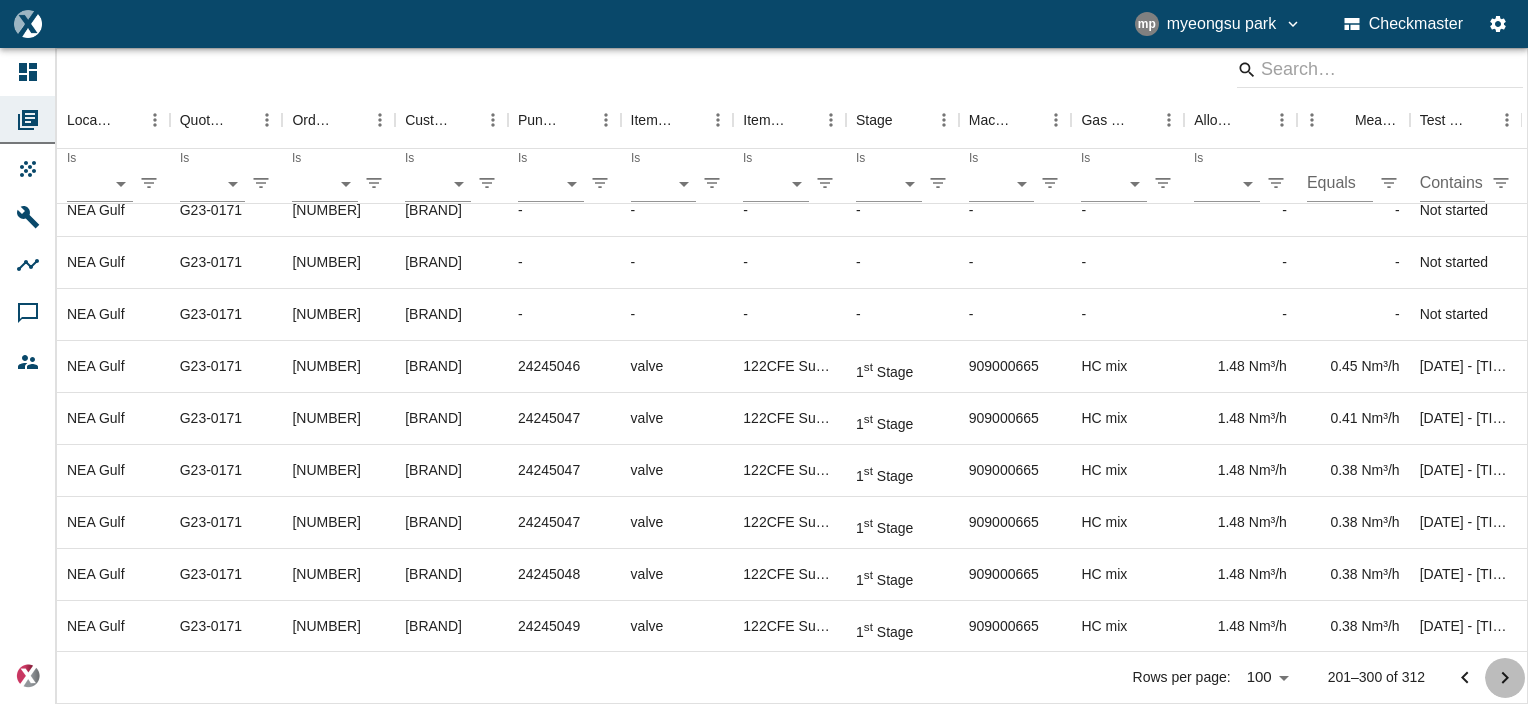 click at bounding box center [1505, 678] 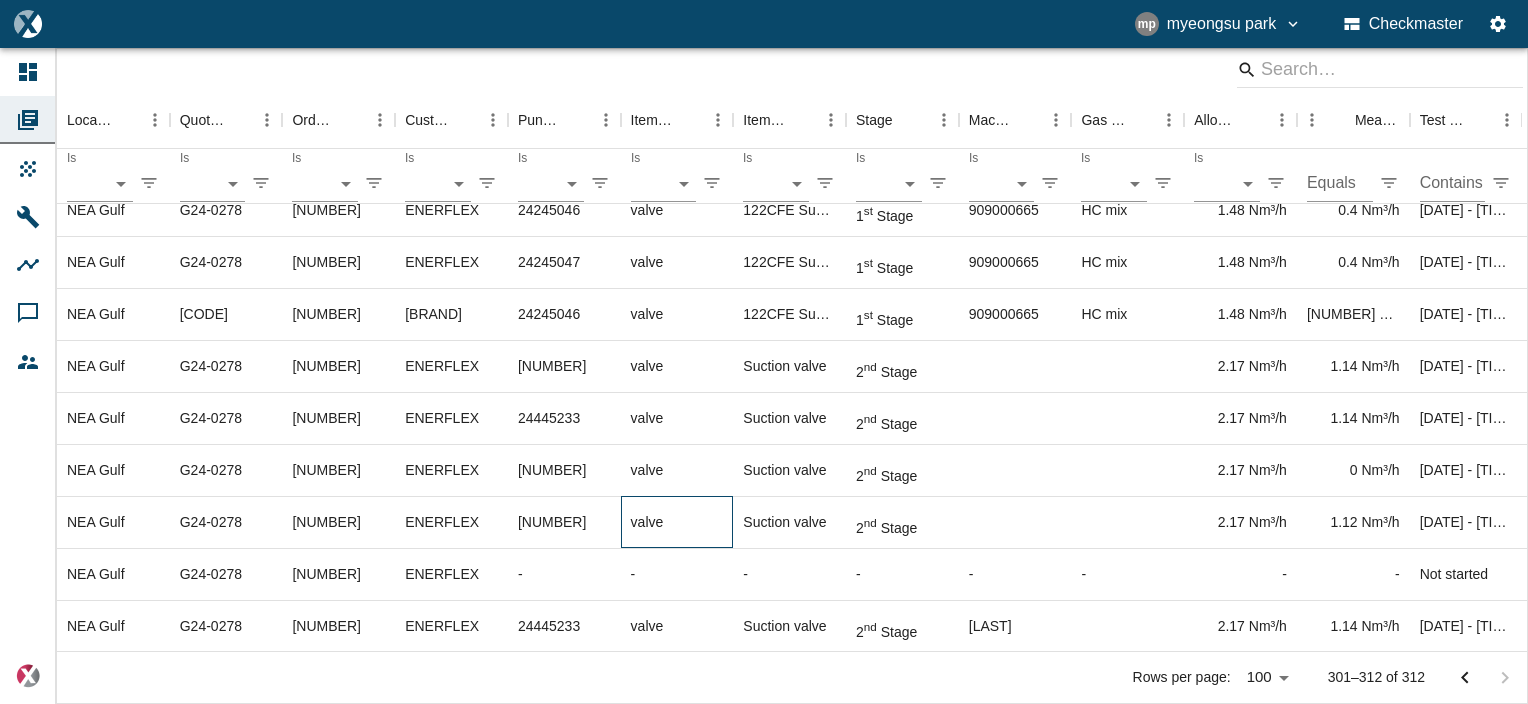 click on "valve" at bounding box center [677, 54] 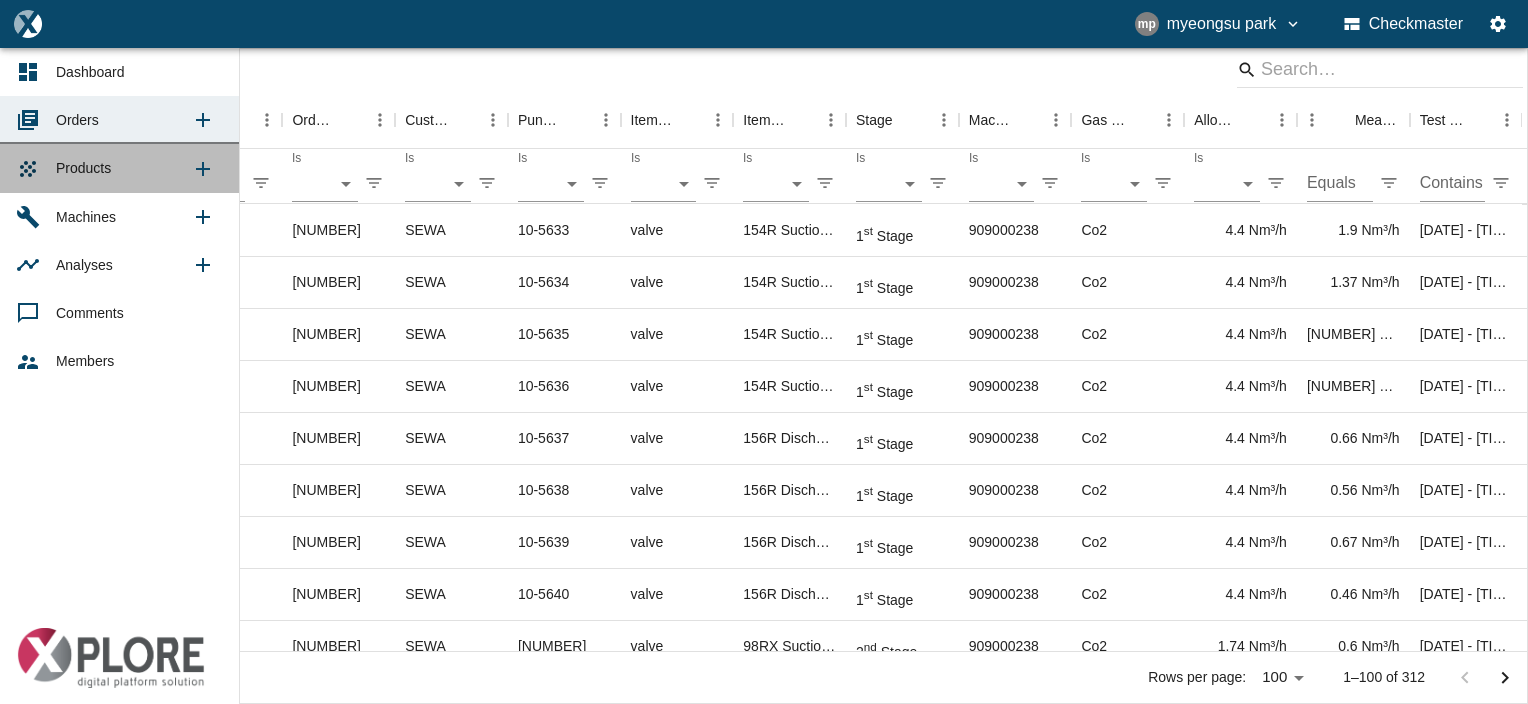 click on "Products" at bounding box center [123, 168] 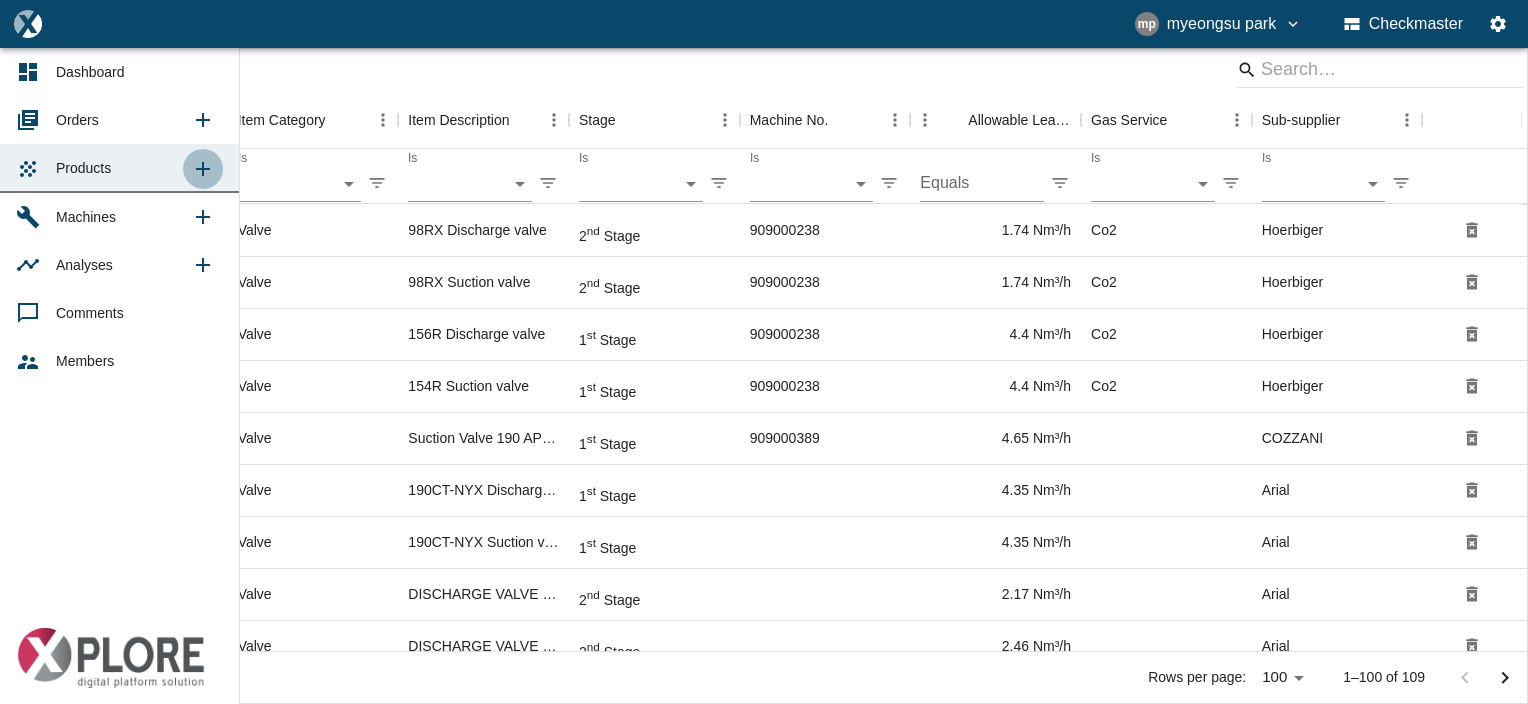 click at bounding box center [203, 169] 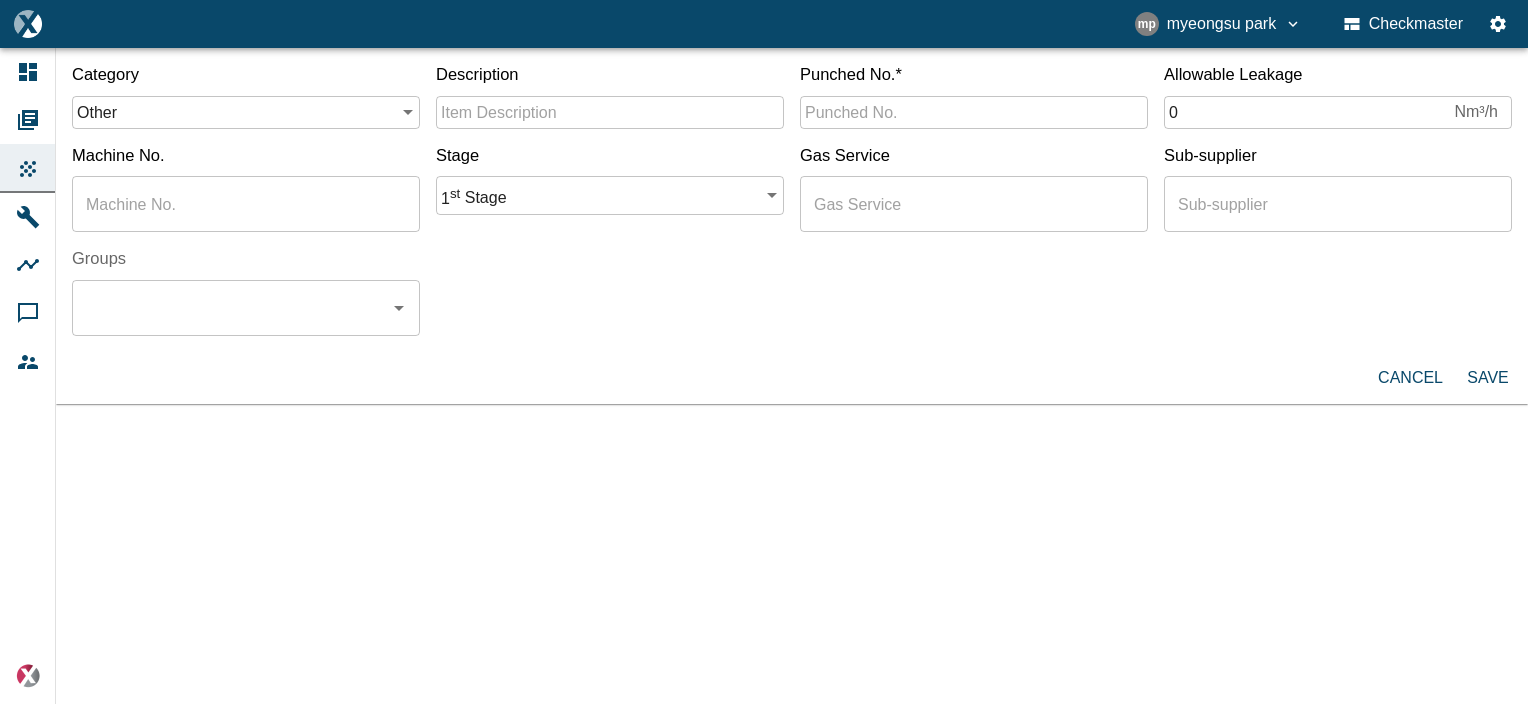 click on "cancel Save" at bounding box center (792, 378) 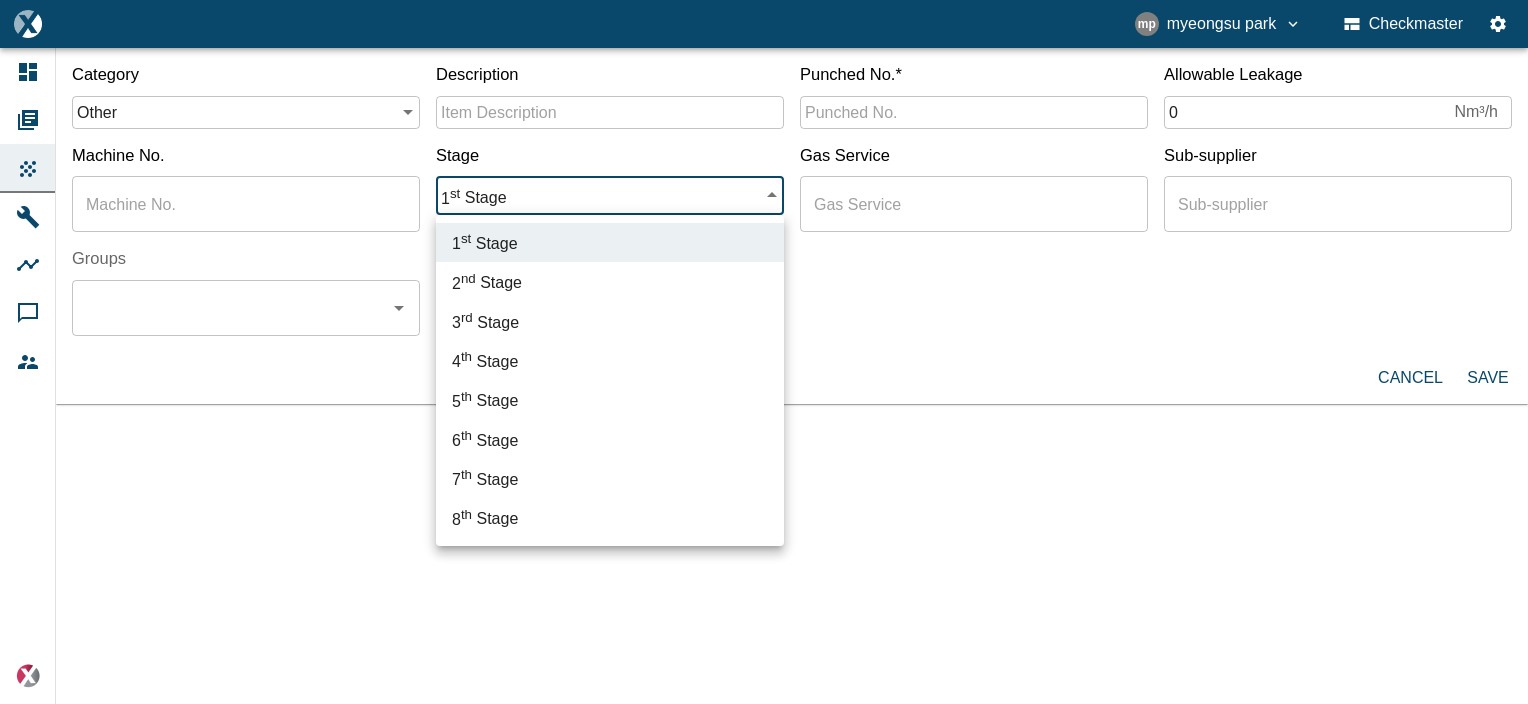 click at bounding box center [764, 352] 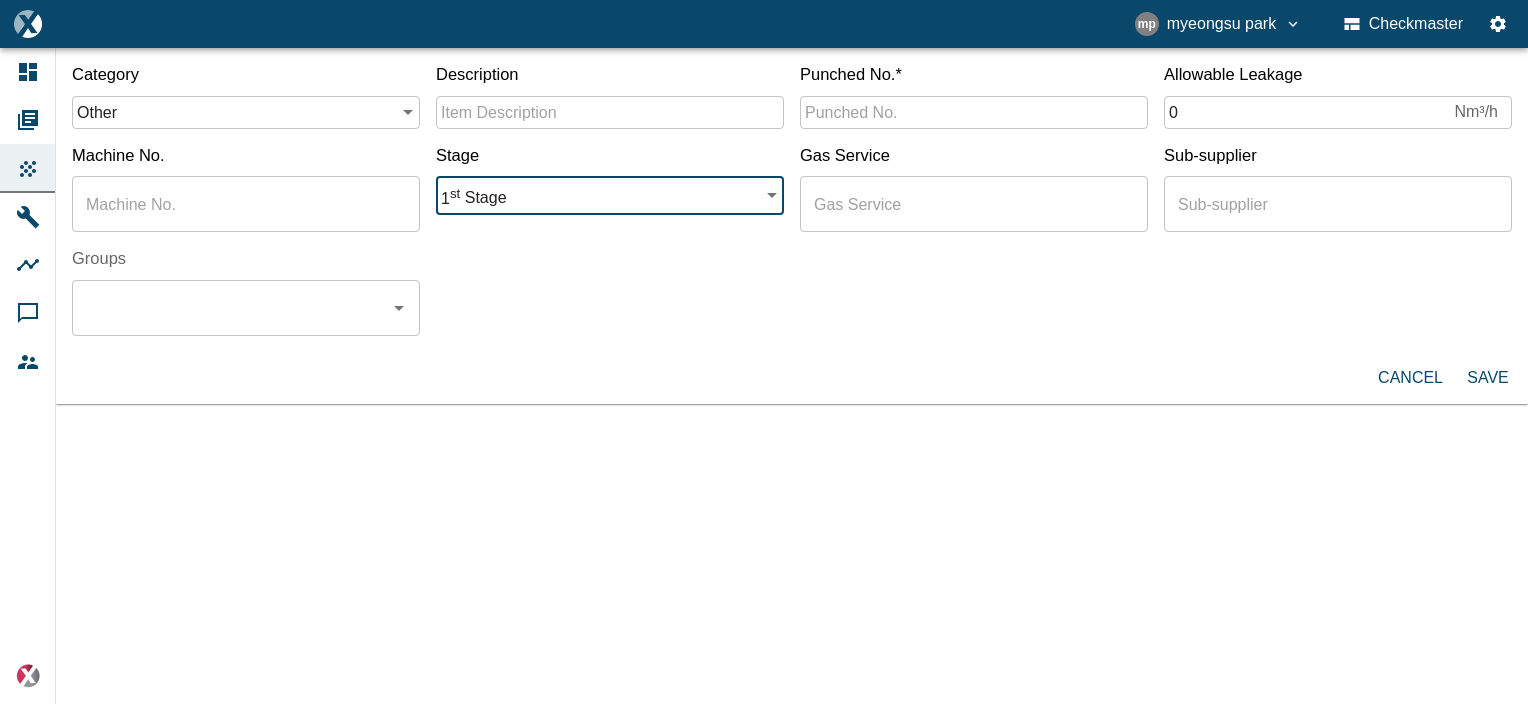 click on "0" at bounding box center [1305, 112] 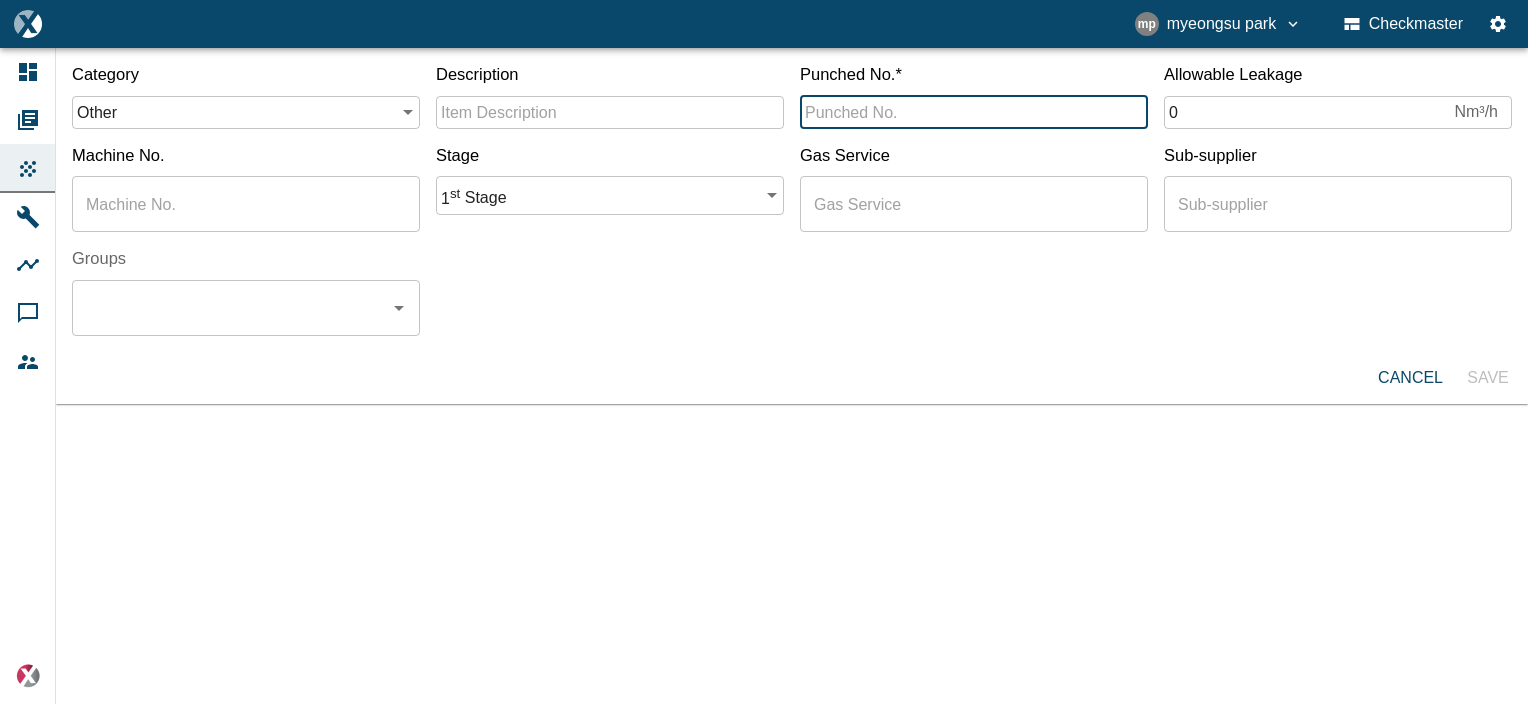 click on "Punched No. *" at bounding box center (974, 112) 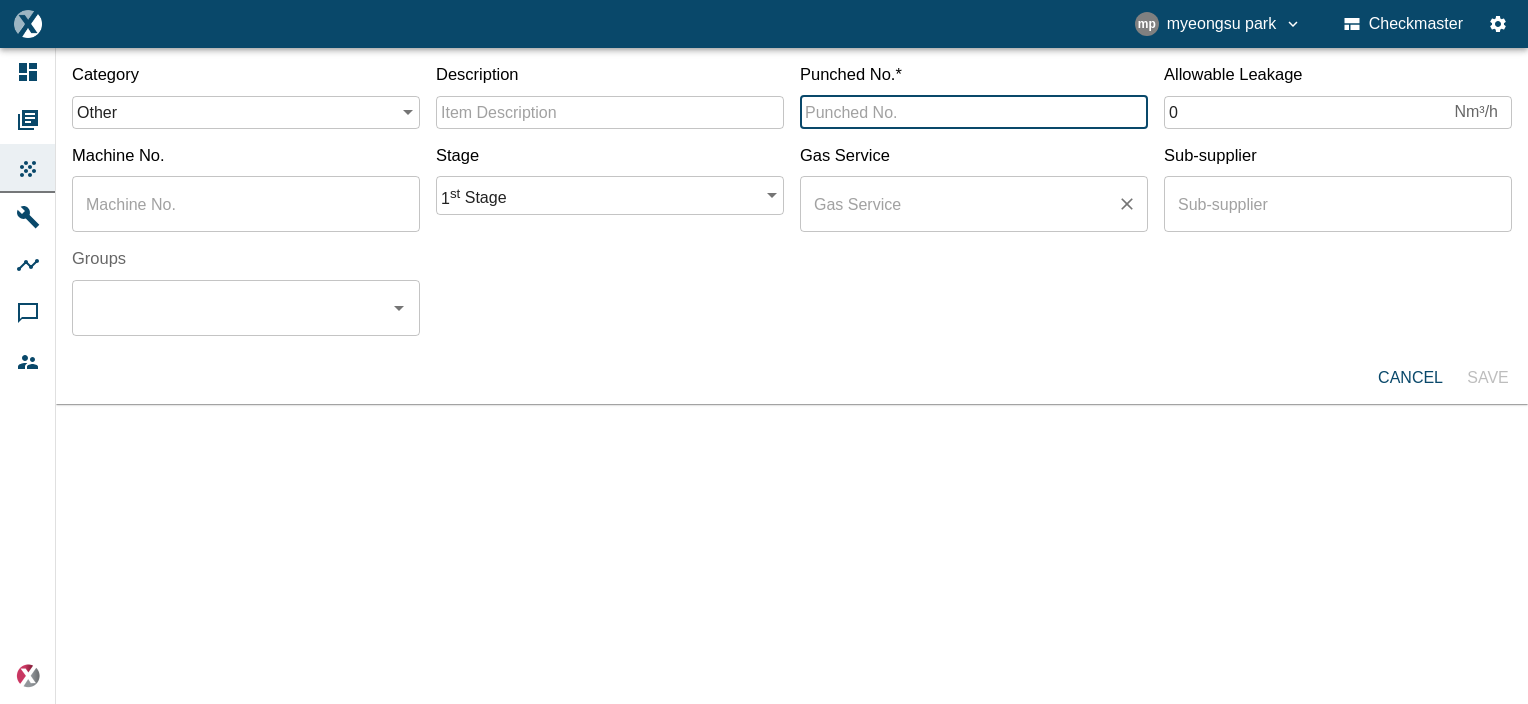 click on "​" at bounding box center [246, 204] 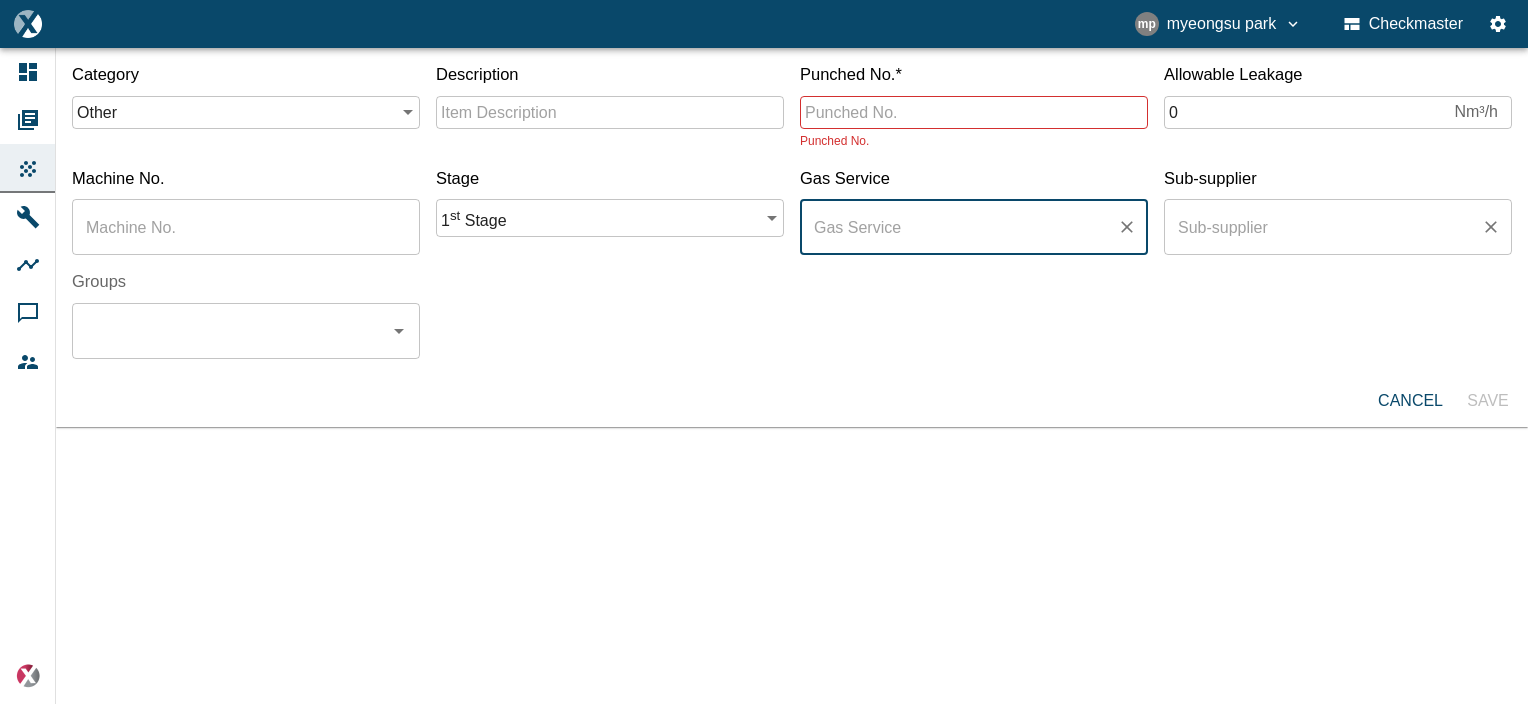 click at bounding box center (1323, 227) 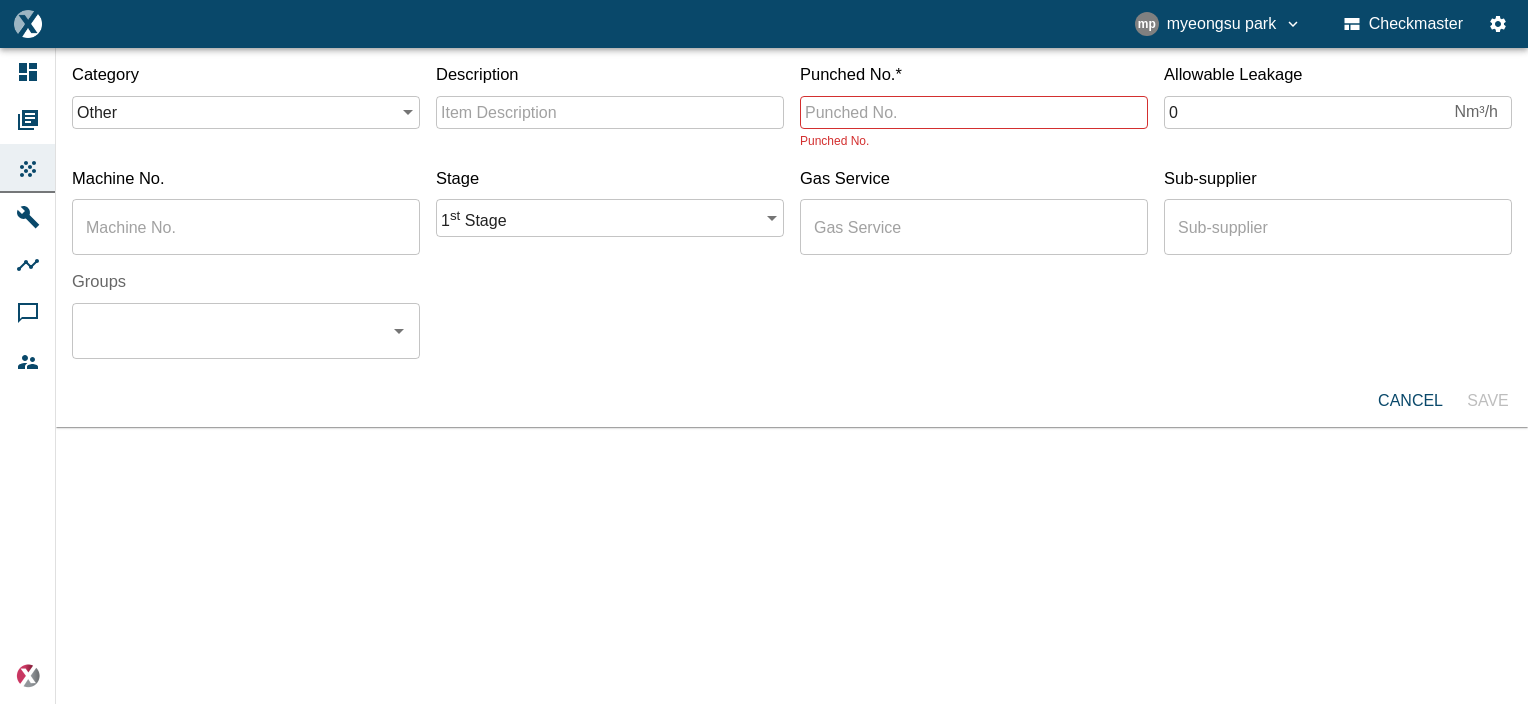 click on "Groups ​" at bounding box center [784, 307] 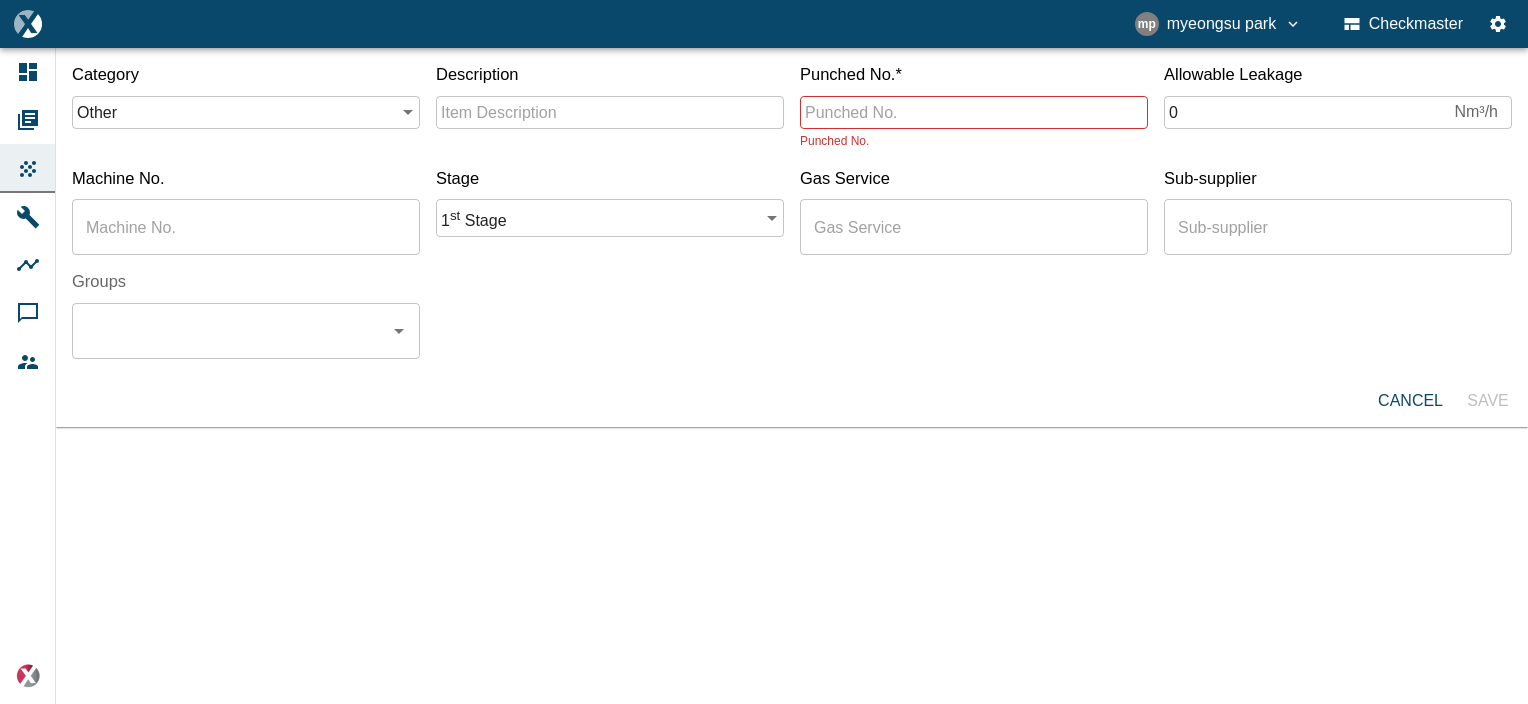 click on "Groups" at bounding box center (231, 331) 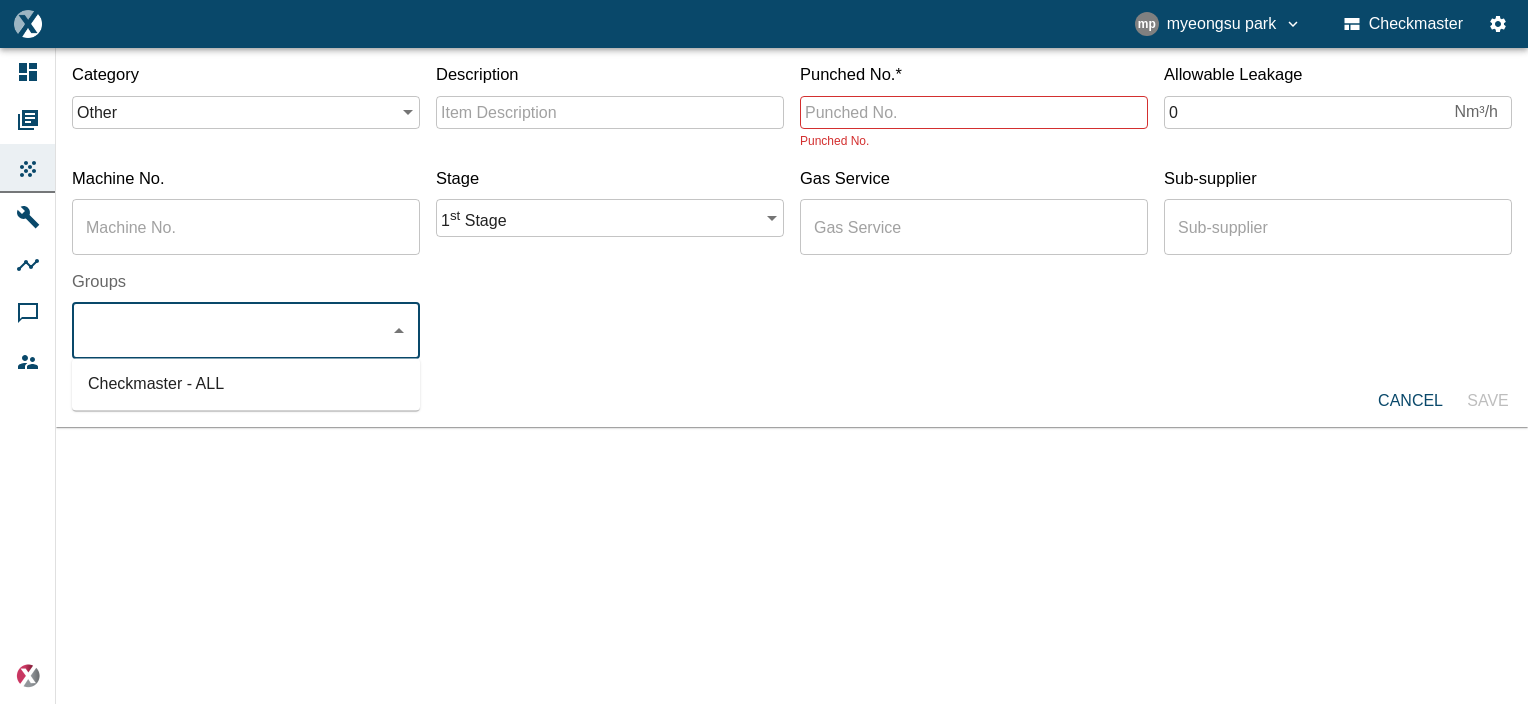 click at bounding box center (966, 347) 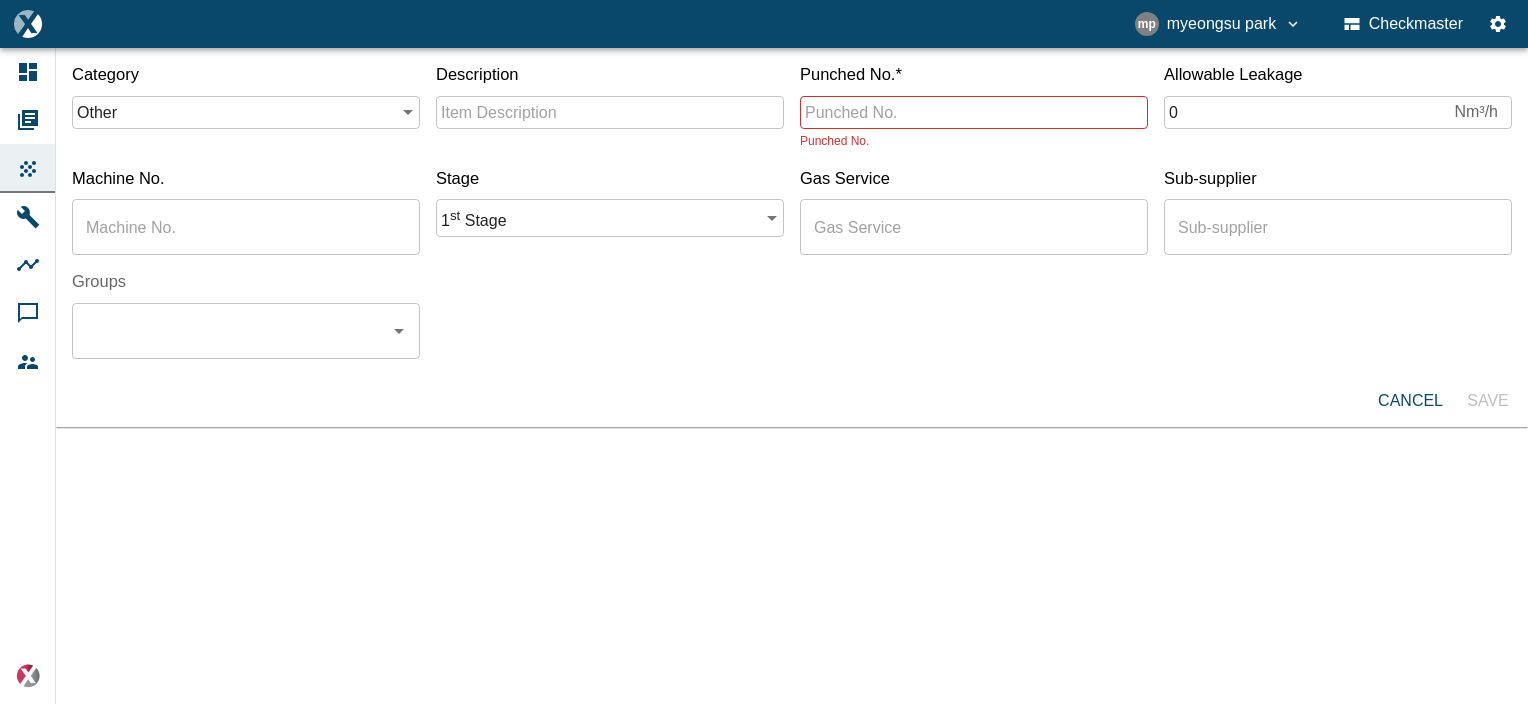 click on "[LAST] [LAST] Checkmaster Dashboard Orders Products Machines Analyses Comments Members powered by Category other other ​ Description ​ Punched No. * ​ Punched No. Allowable Leakage 0 Nm³/h ​ Machine No. ​ Stage 1 st   Stage 1 ​ Gas Service ​ Sub-supplier ​ Groups ​ cancel Save" at bounding box center (764, 352) 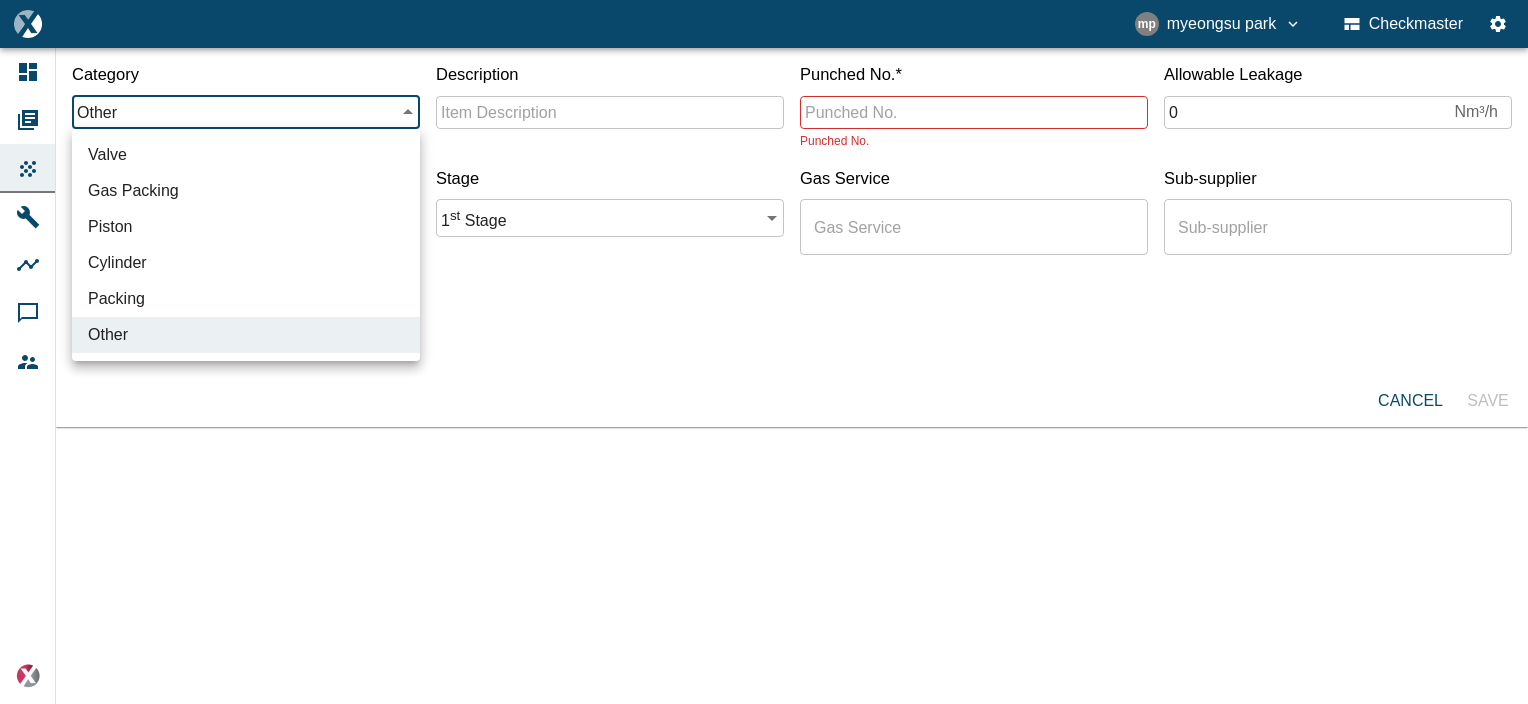 click at bounding box center (764, 352) 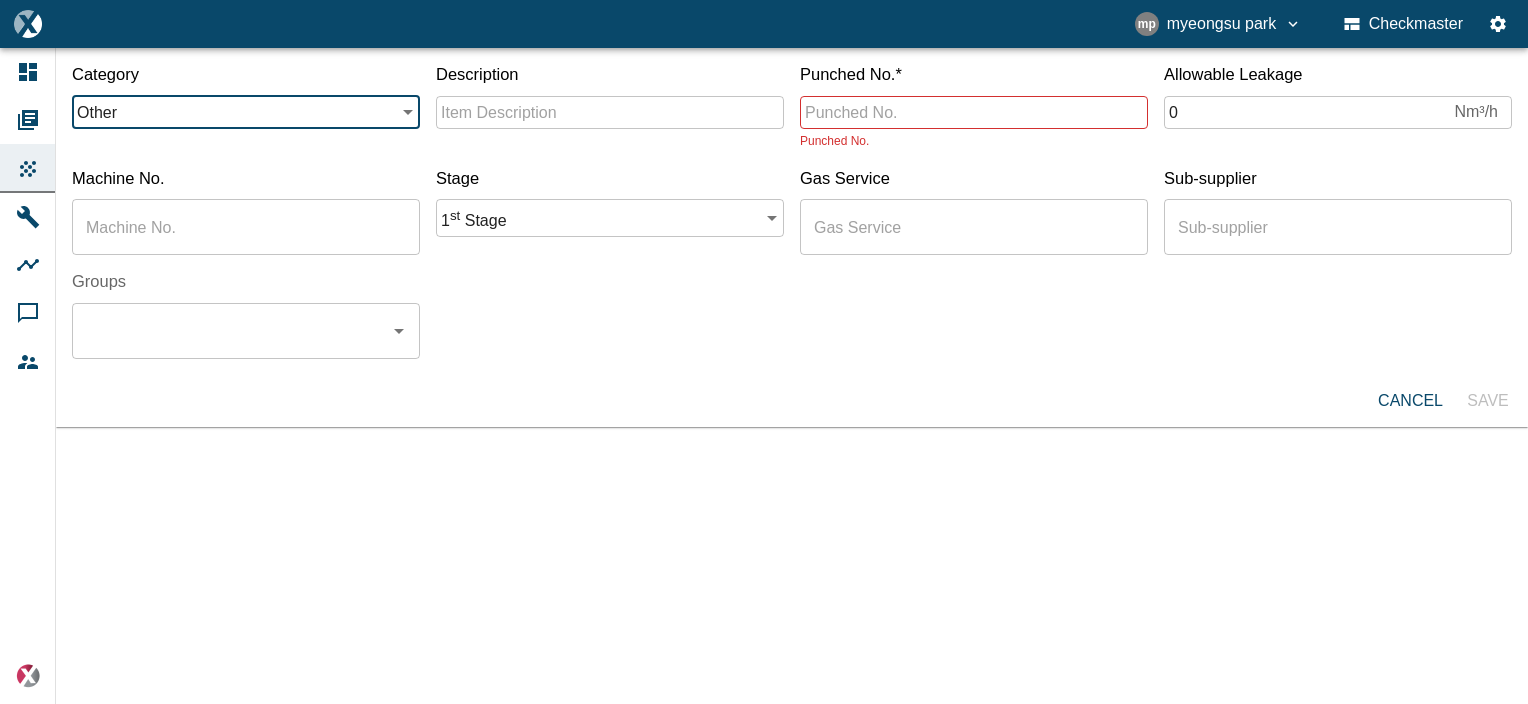 click on "Nm³/h" at bounding box center [1476, 112] 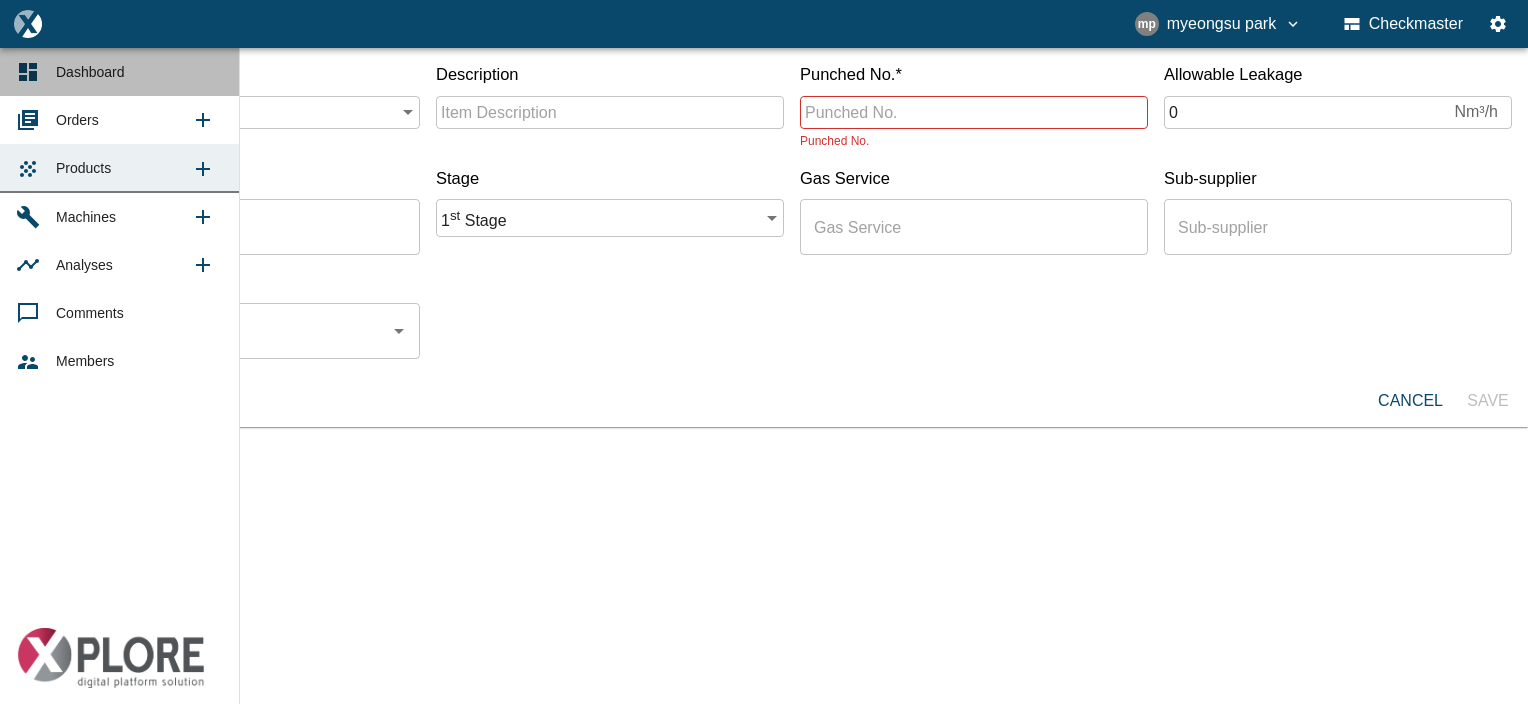 click on "Dashboard" at bounding box center (90, 72) 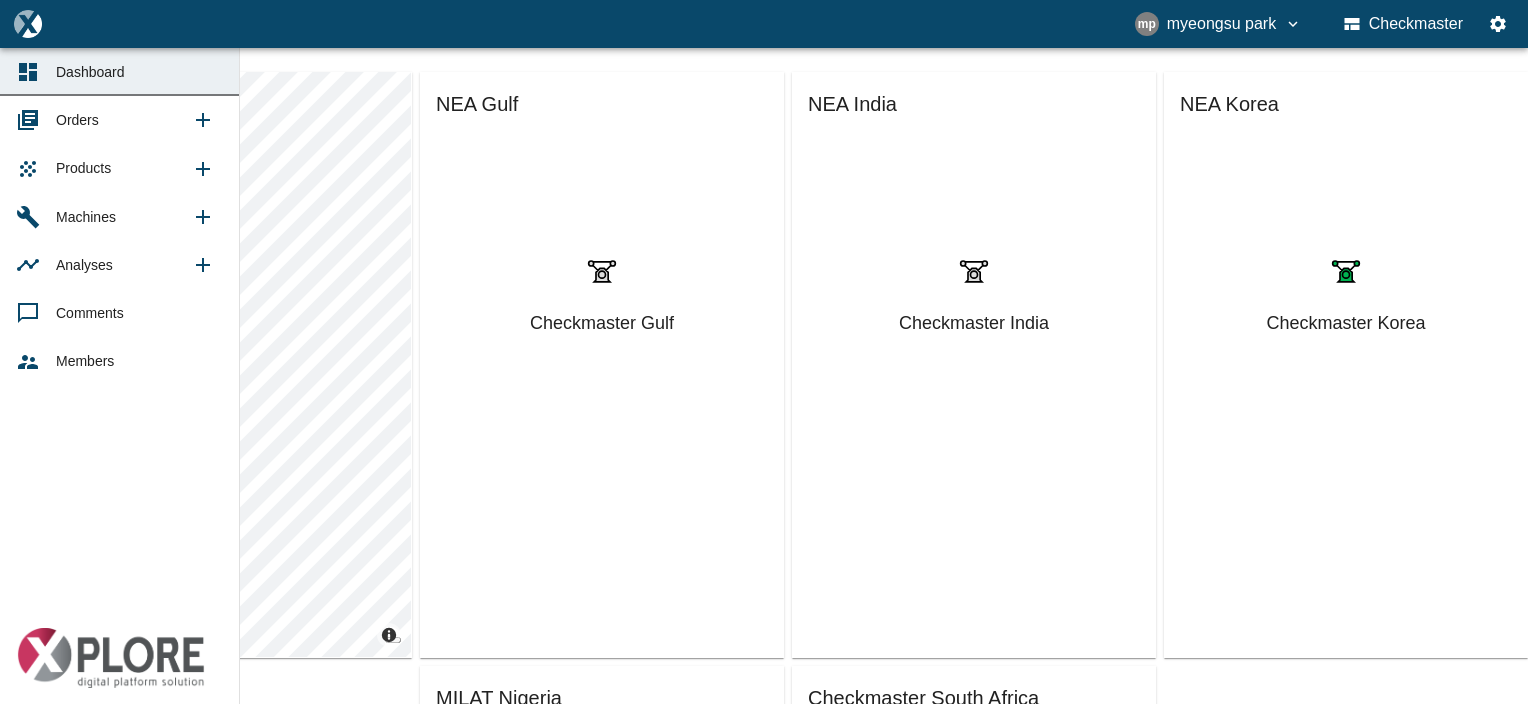 click on "Members" at bounding box center [85, 361] 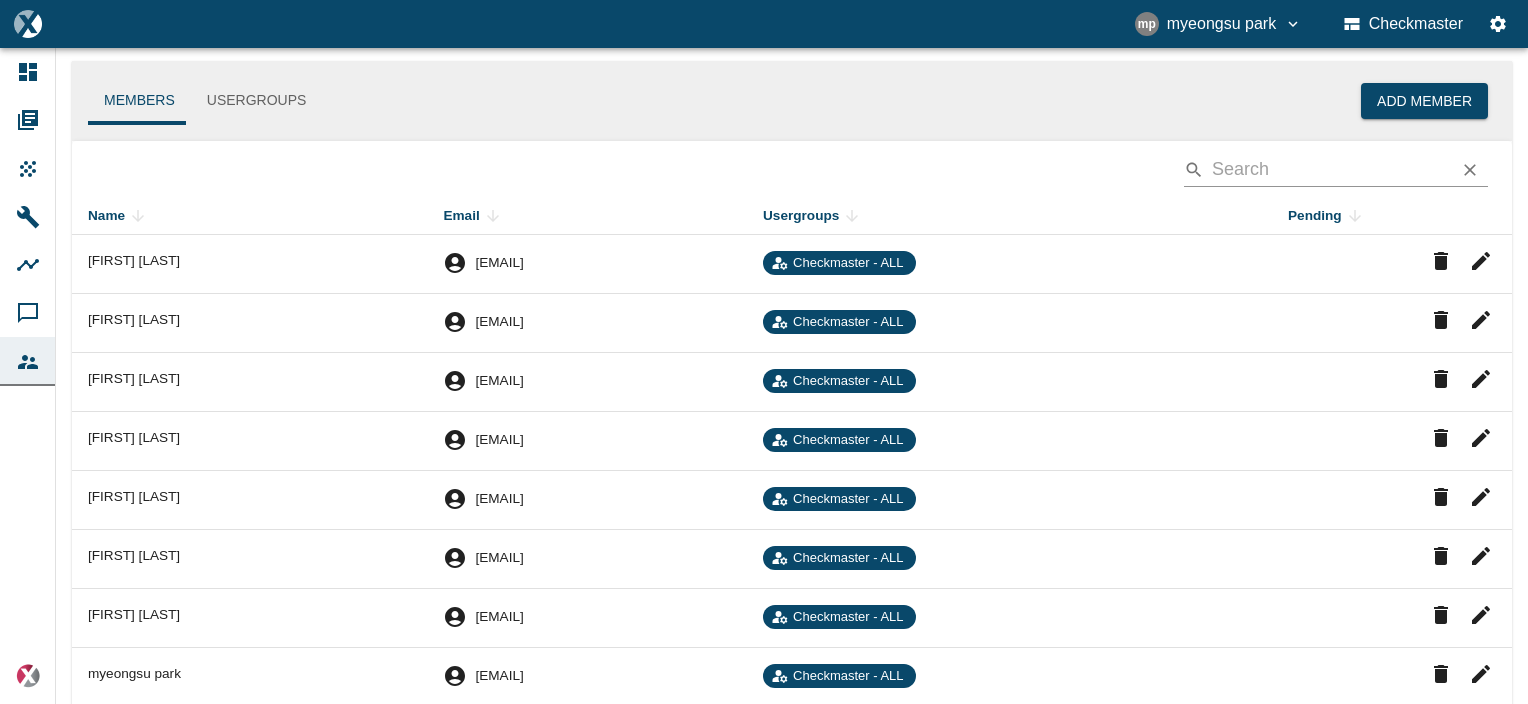 scroll, scrollTop: 0, scrollLeft: 0, axis: both 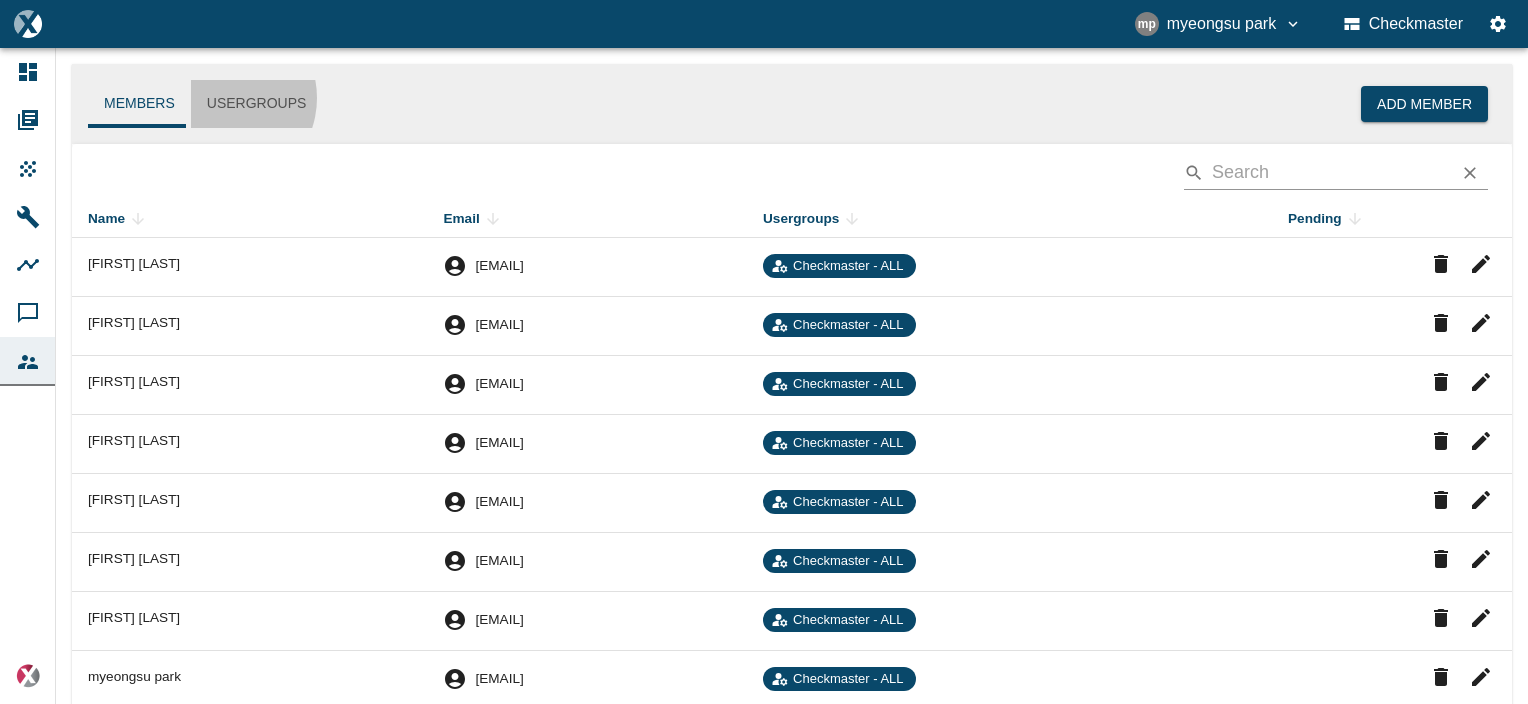 click on "Usergroups" at bounding box center (257, 104) 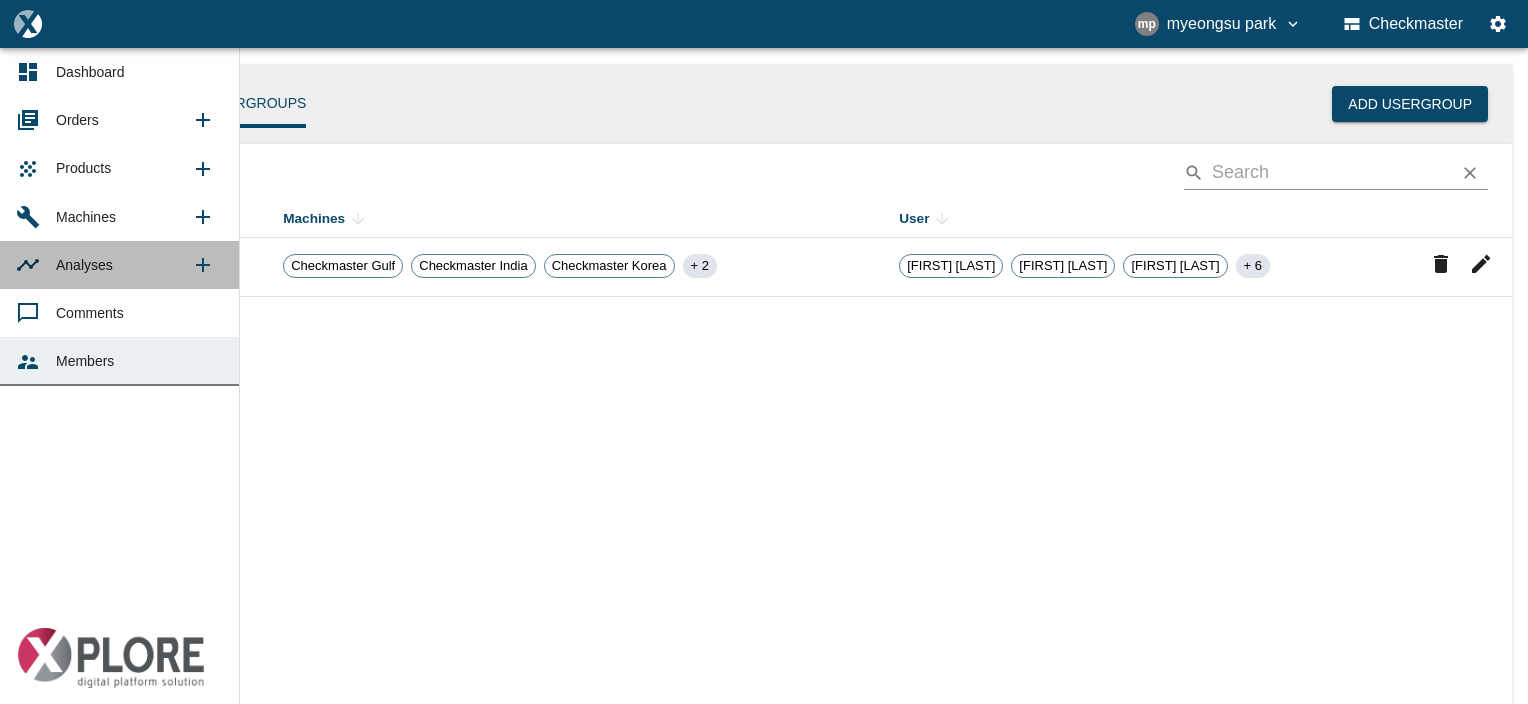 click on "Analyses" at bounding box center (84, 265) 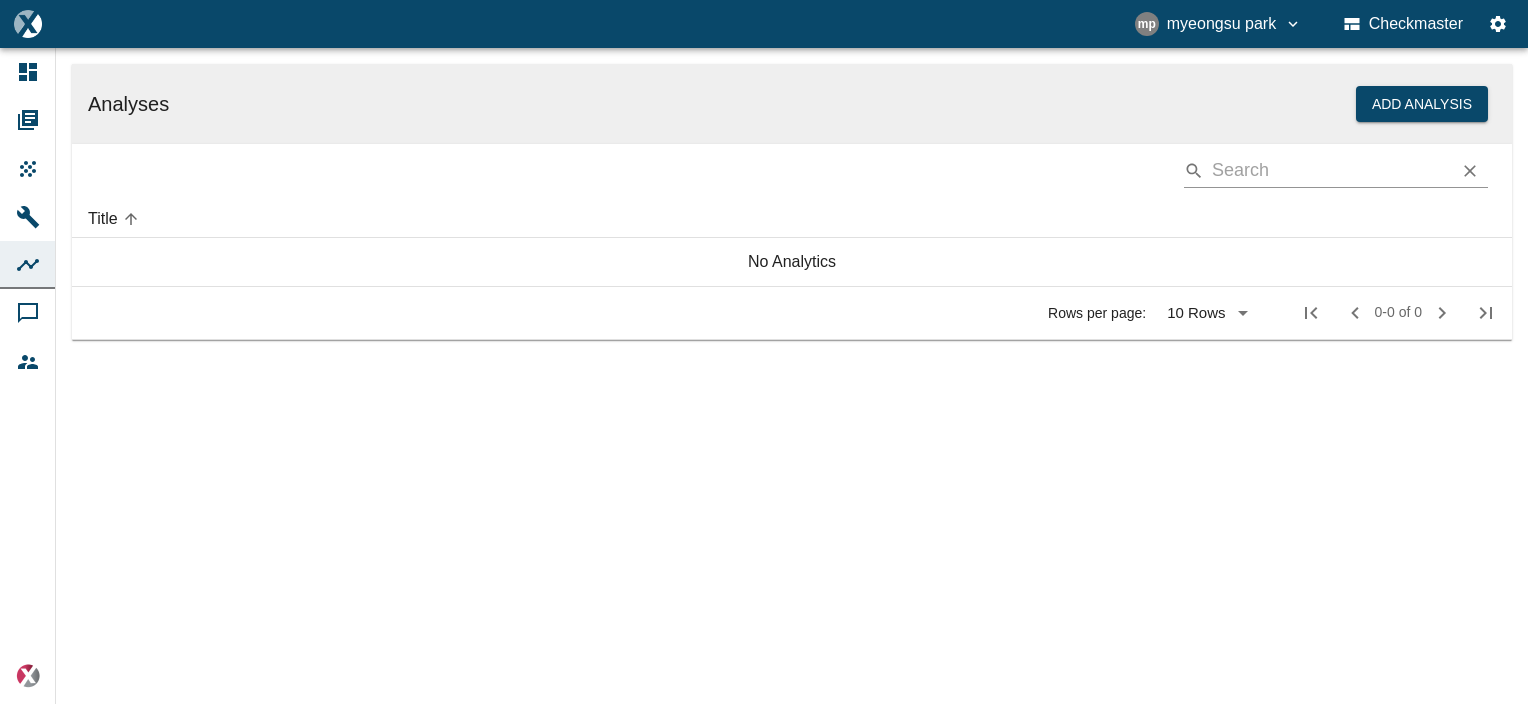 click on "Rows per page: 10 Rows  10 0–0 of 0 0-0 of 0" at bounding box center [792, 313] 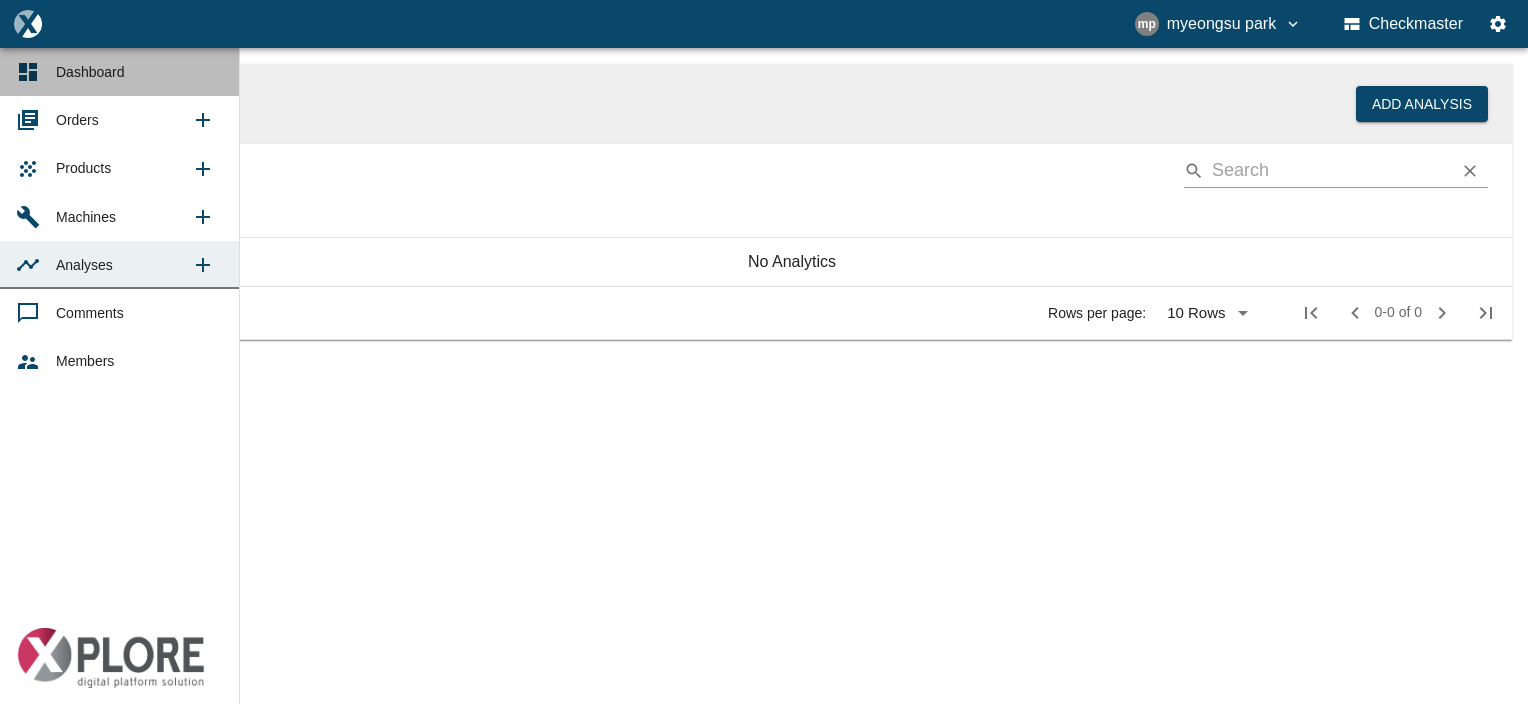 click on "Dashboard" at bounding box center (90, 72) 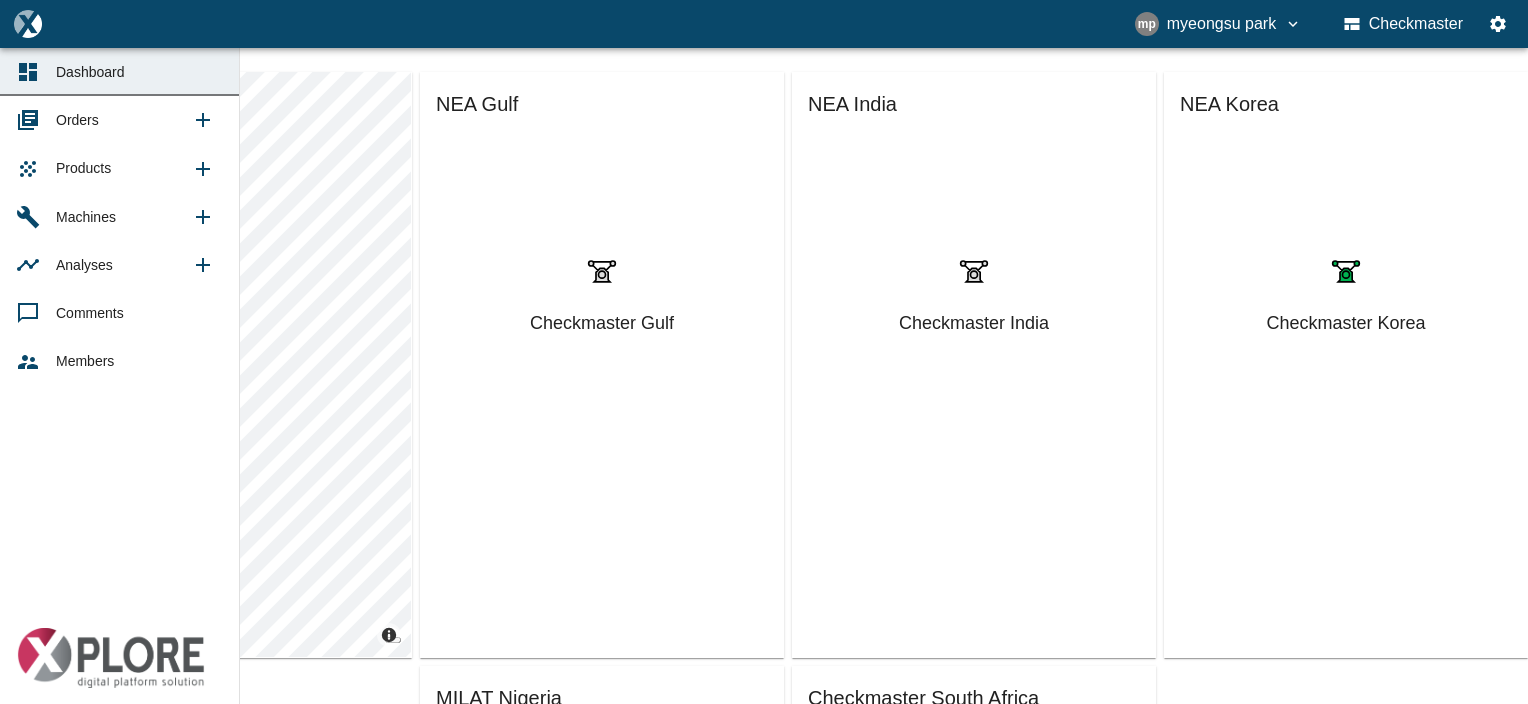 click on "Products" at bounding box center (83, 168) 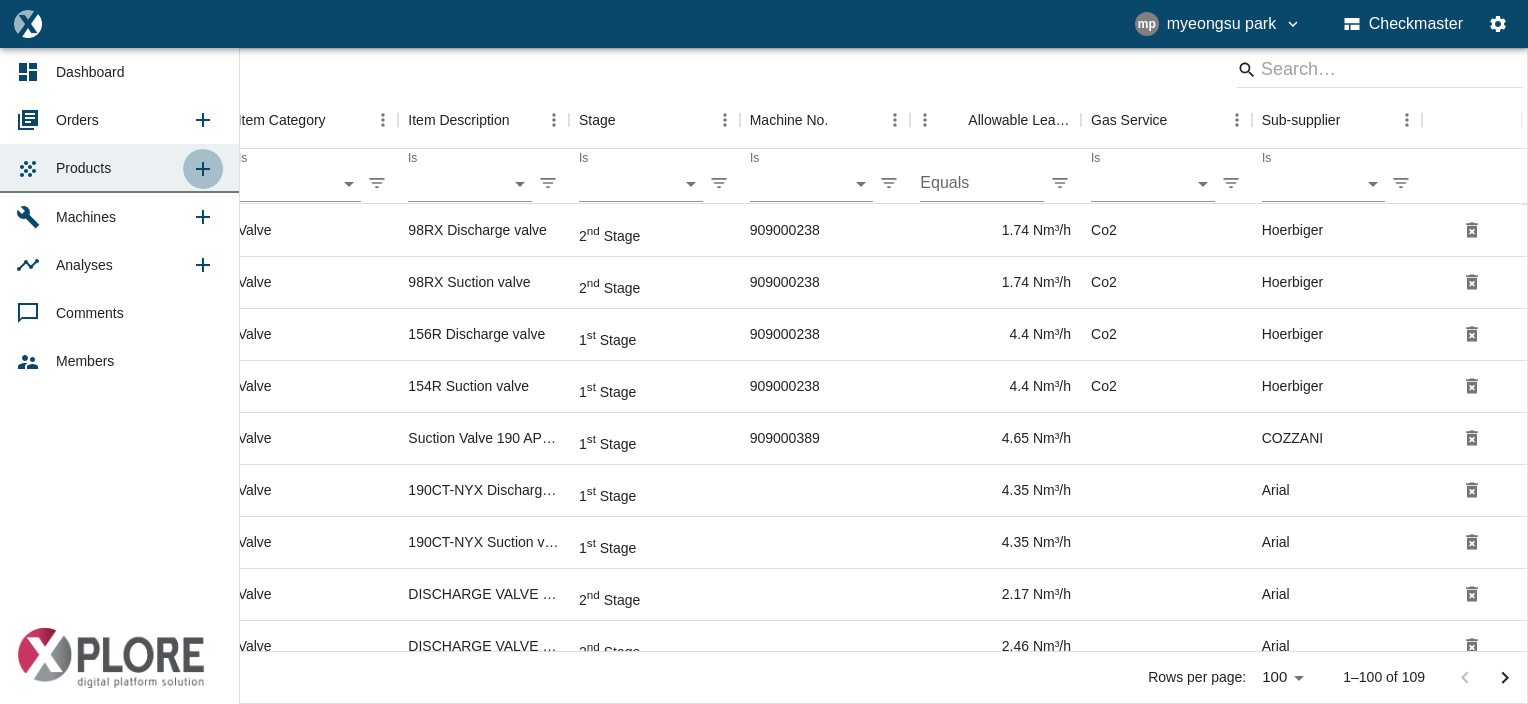 click at bounding box center (203, 169) 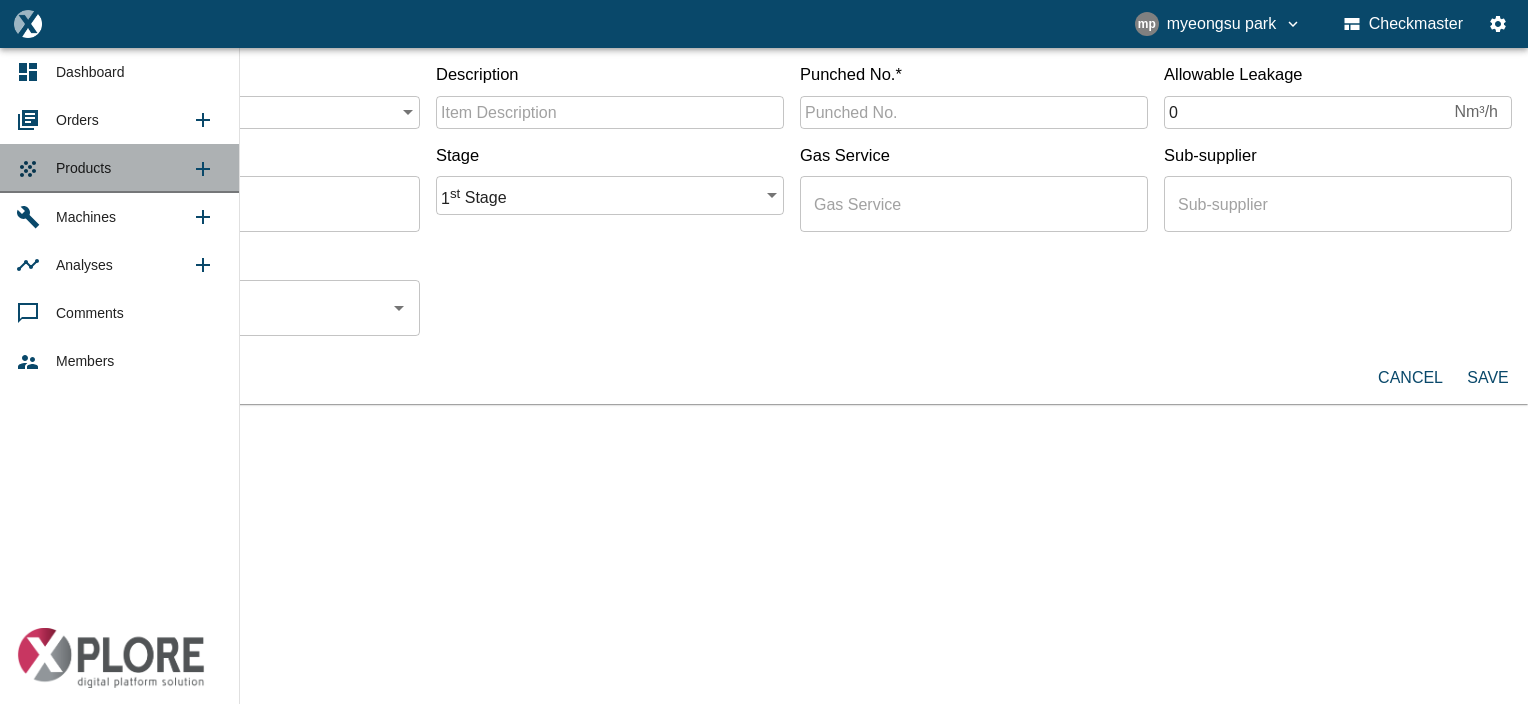 click on "Products" at bounding box center (123, 168) 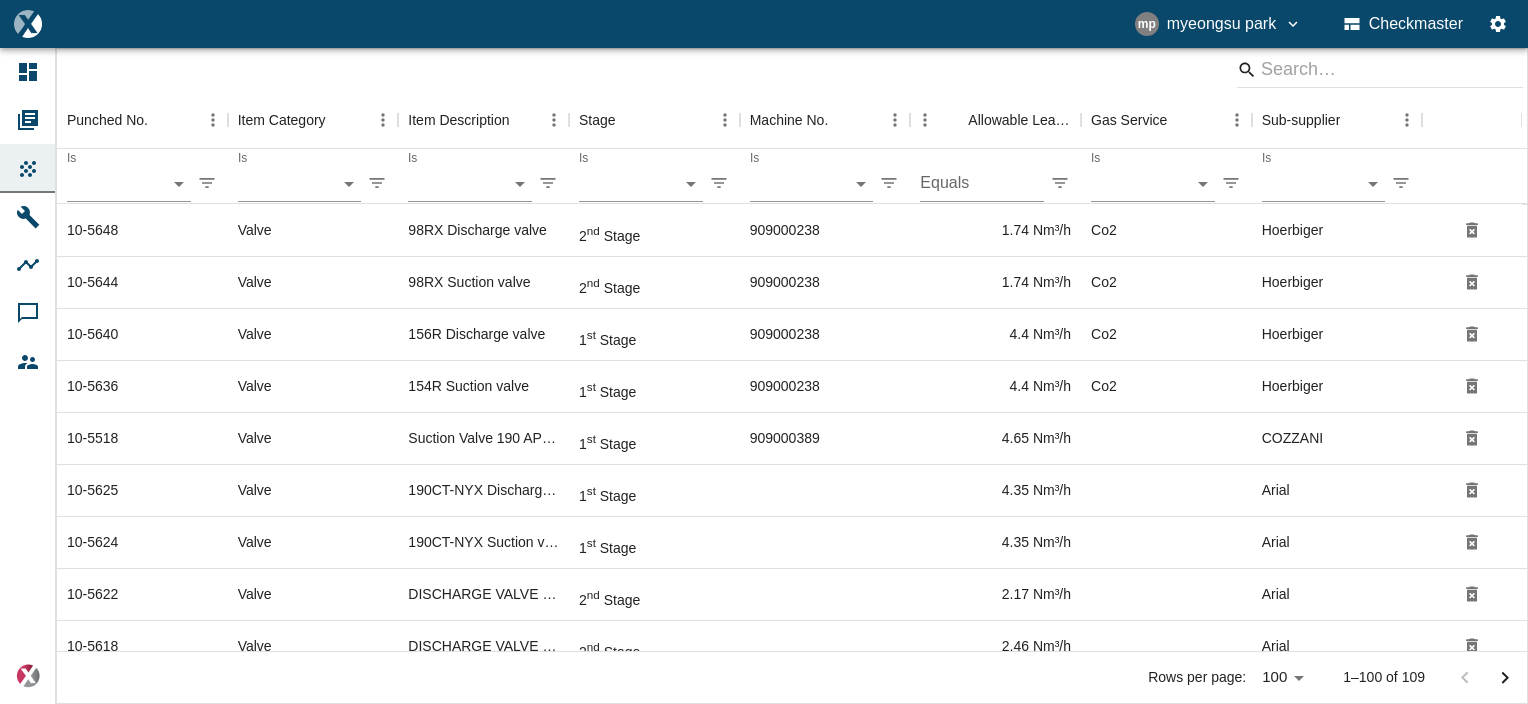 scroll, scrollTop: 694, scrollLeft: 0, axis: vertical 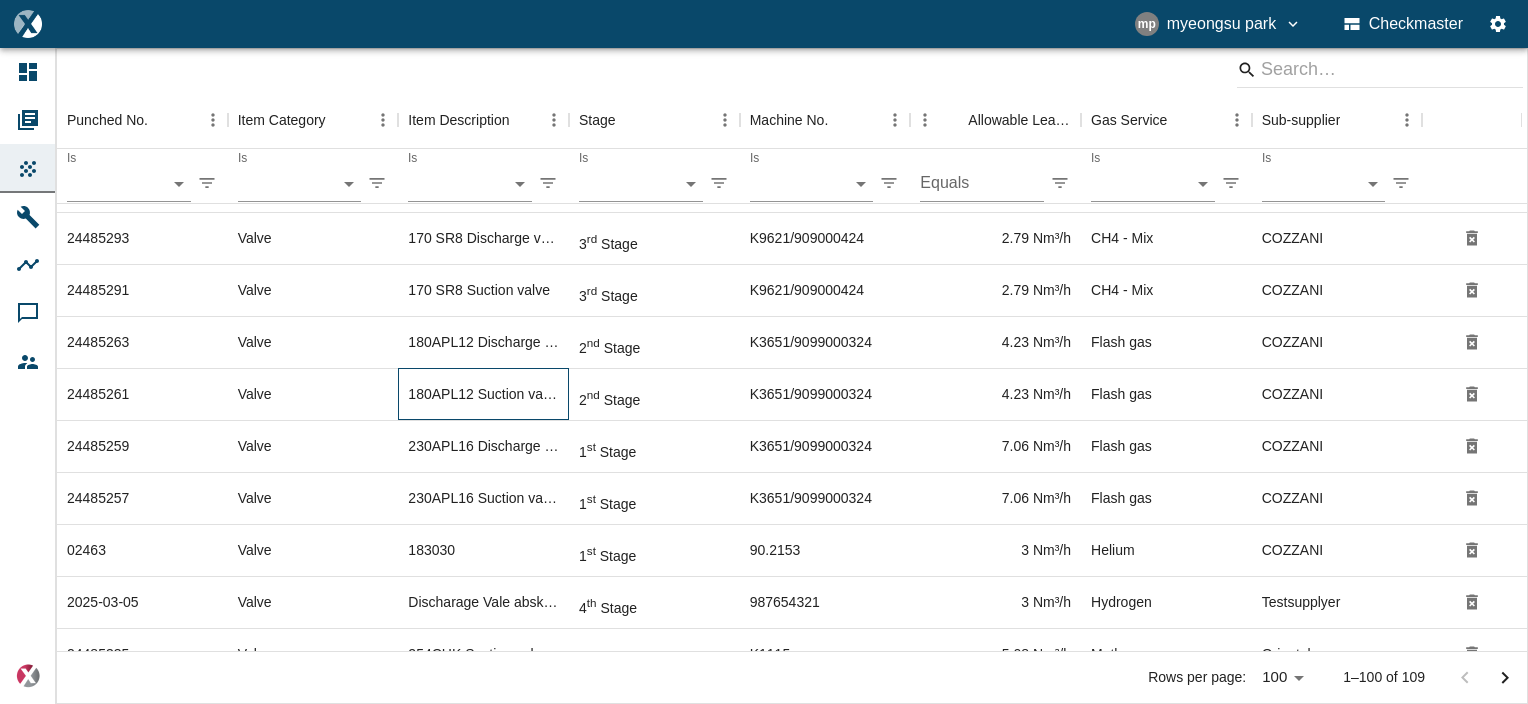 click on "180APL12 Suction valve" at bounding box center (483, 30) 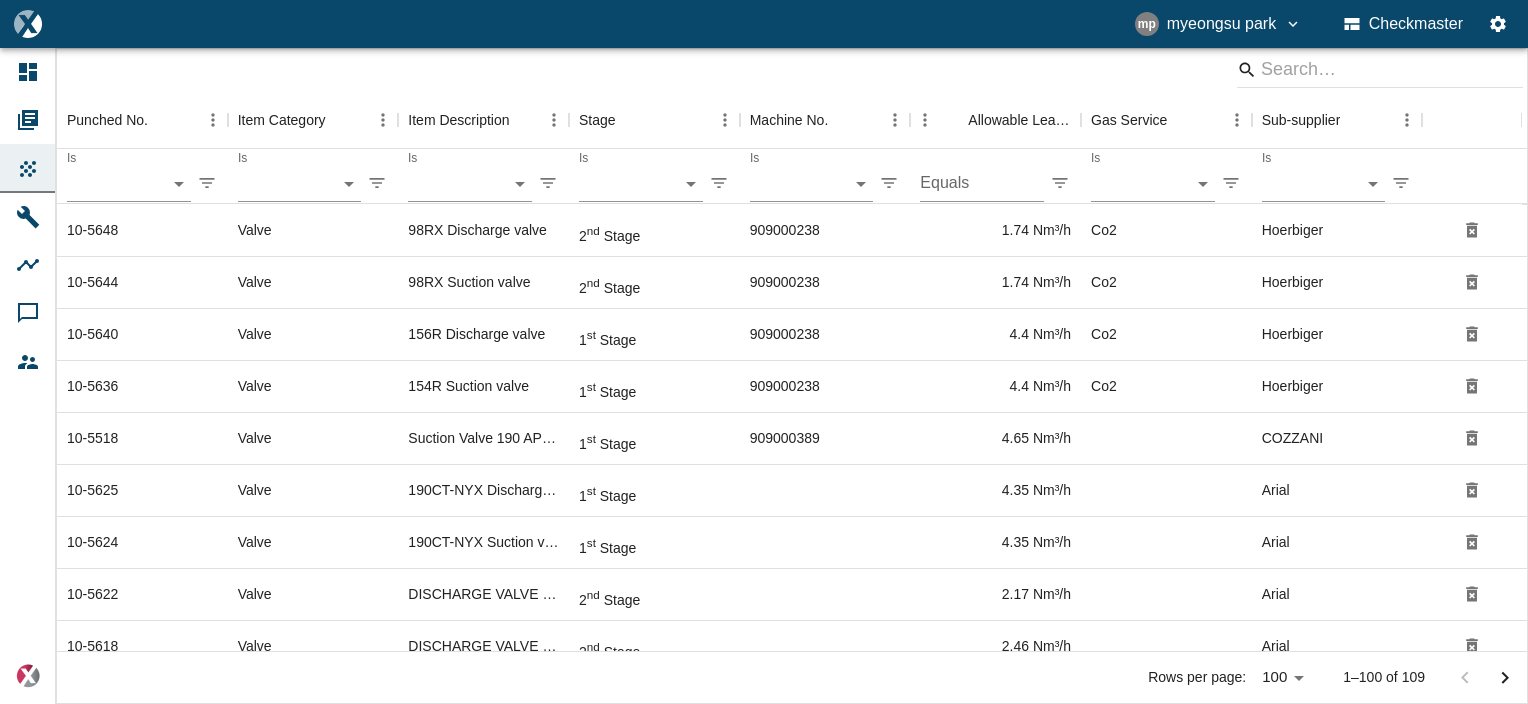 scroll, scrollTop: 165, scrollLeft: 0, axis: vertical 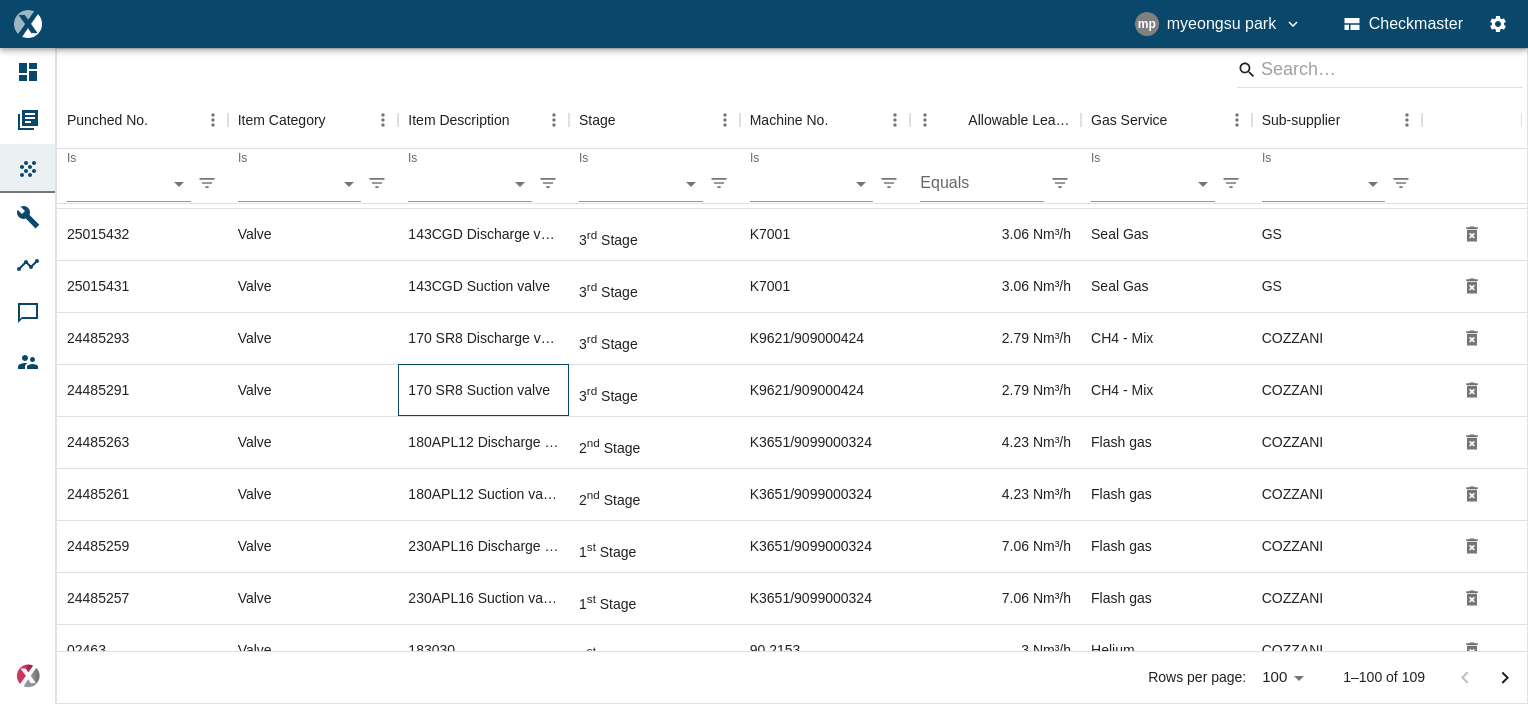 click on "170 SR8 Suction valve" at bounding box center (483, 26) 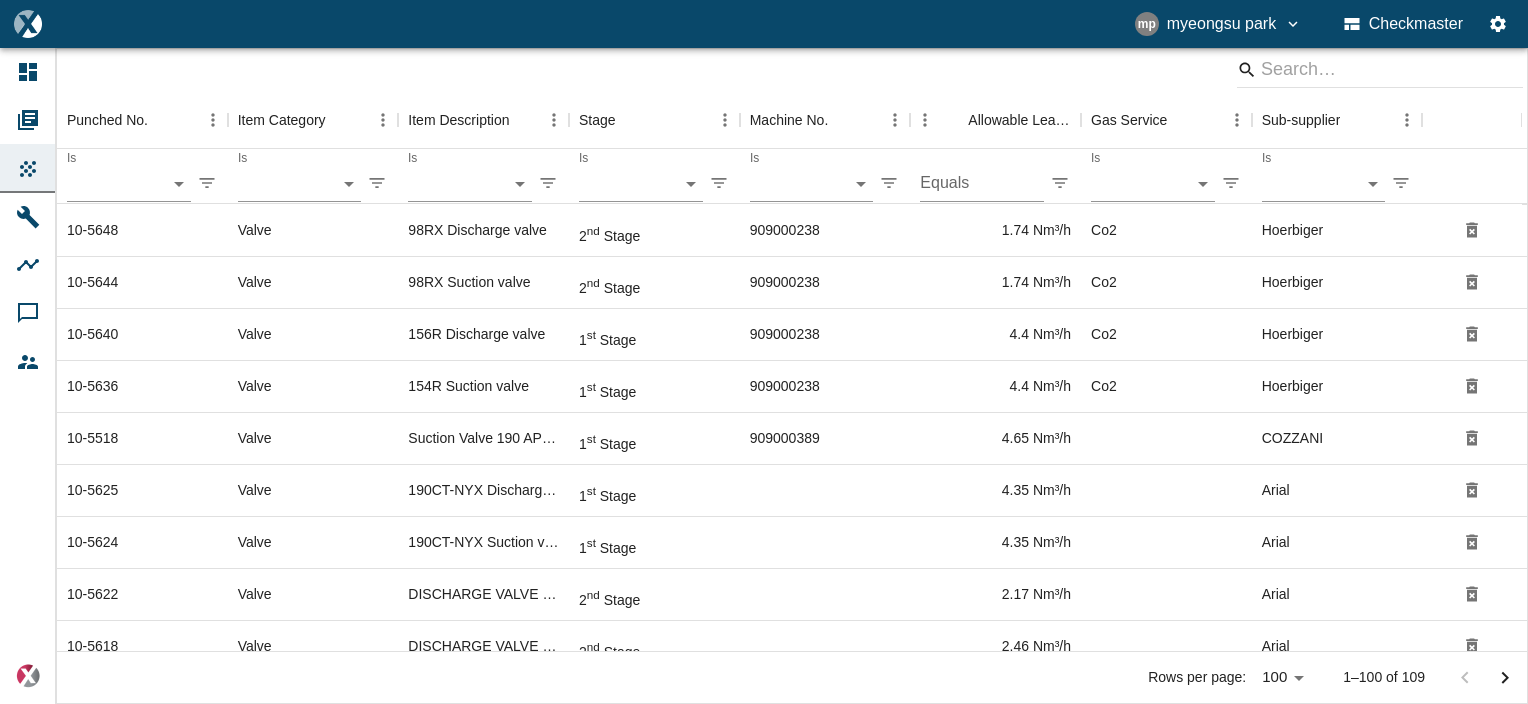 scroll, scrollTop: 134, scrollLeft: 0, axis: vertical 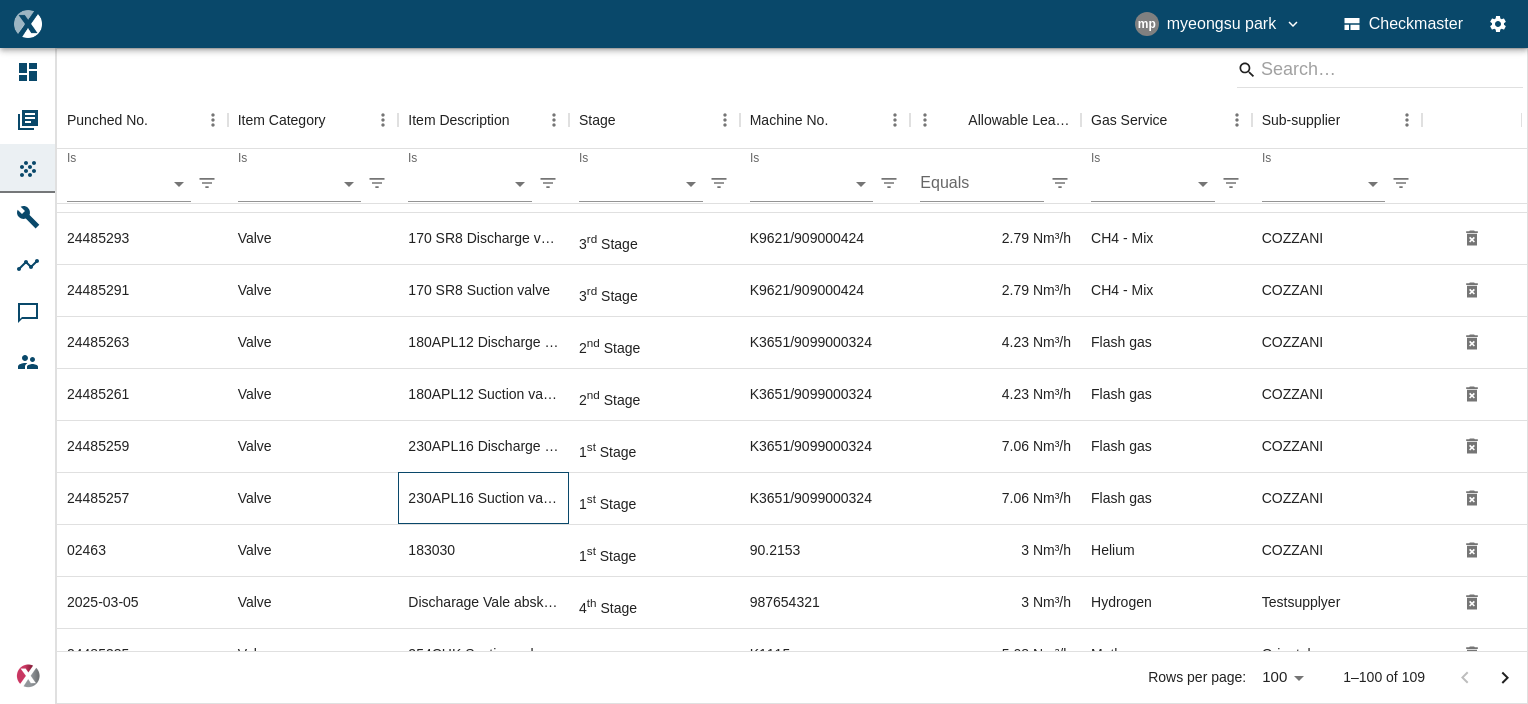 click on "230APL16 Suction valve" at bounding box center (483, 30) 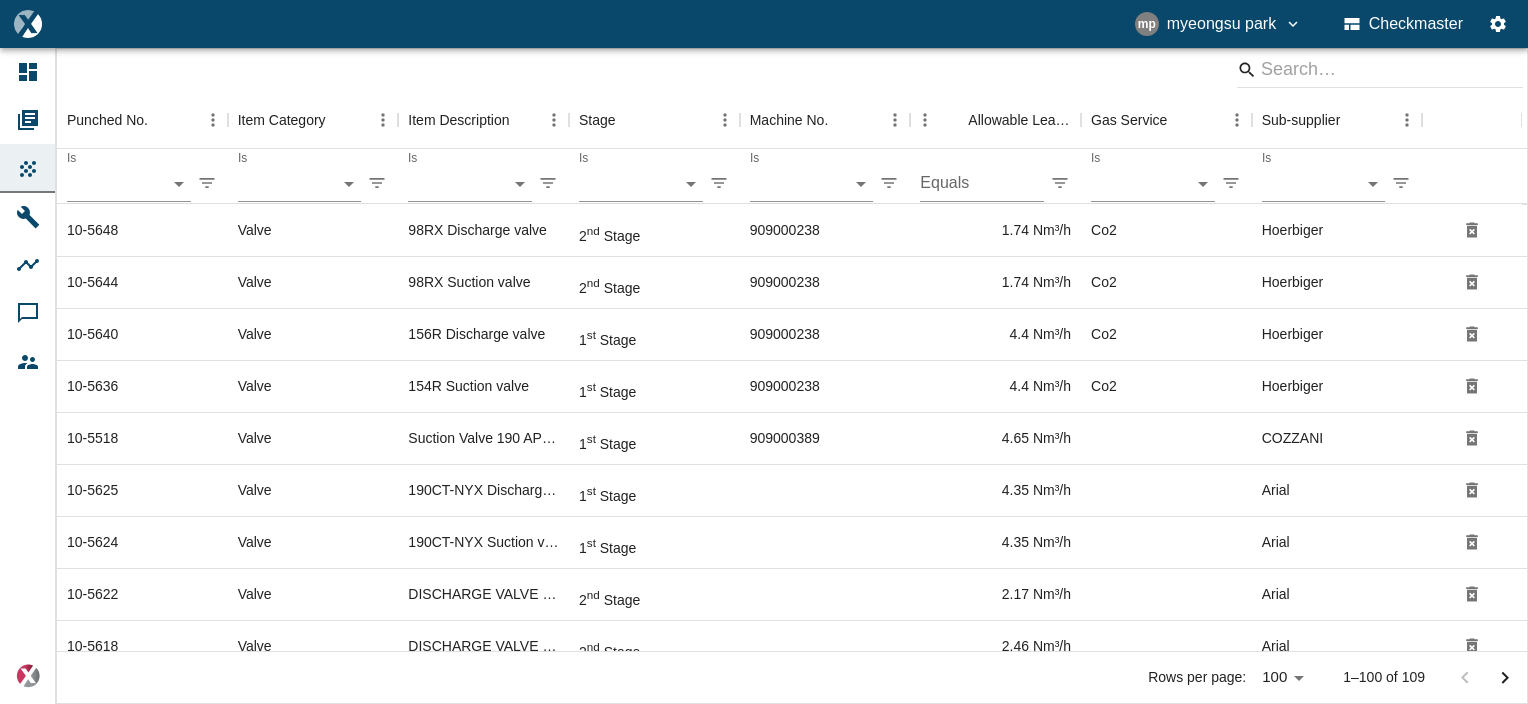 scroll, scrollTop: 464, scrollLeft: 0, axis: vertical 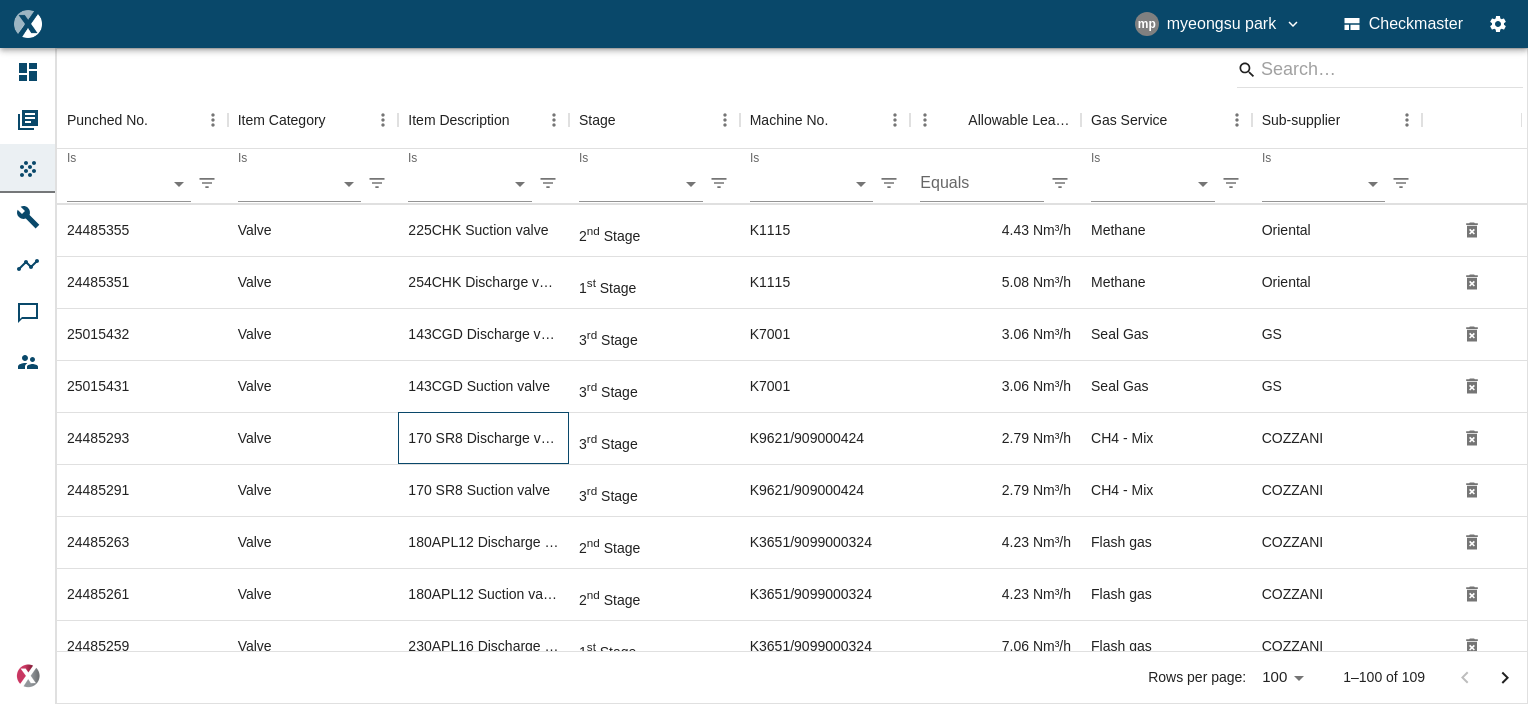 click on "170 SR8 Discharge valve" at bounding box center (483, 74) 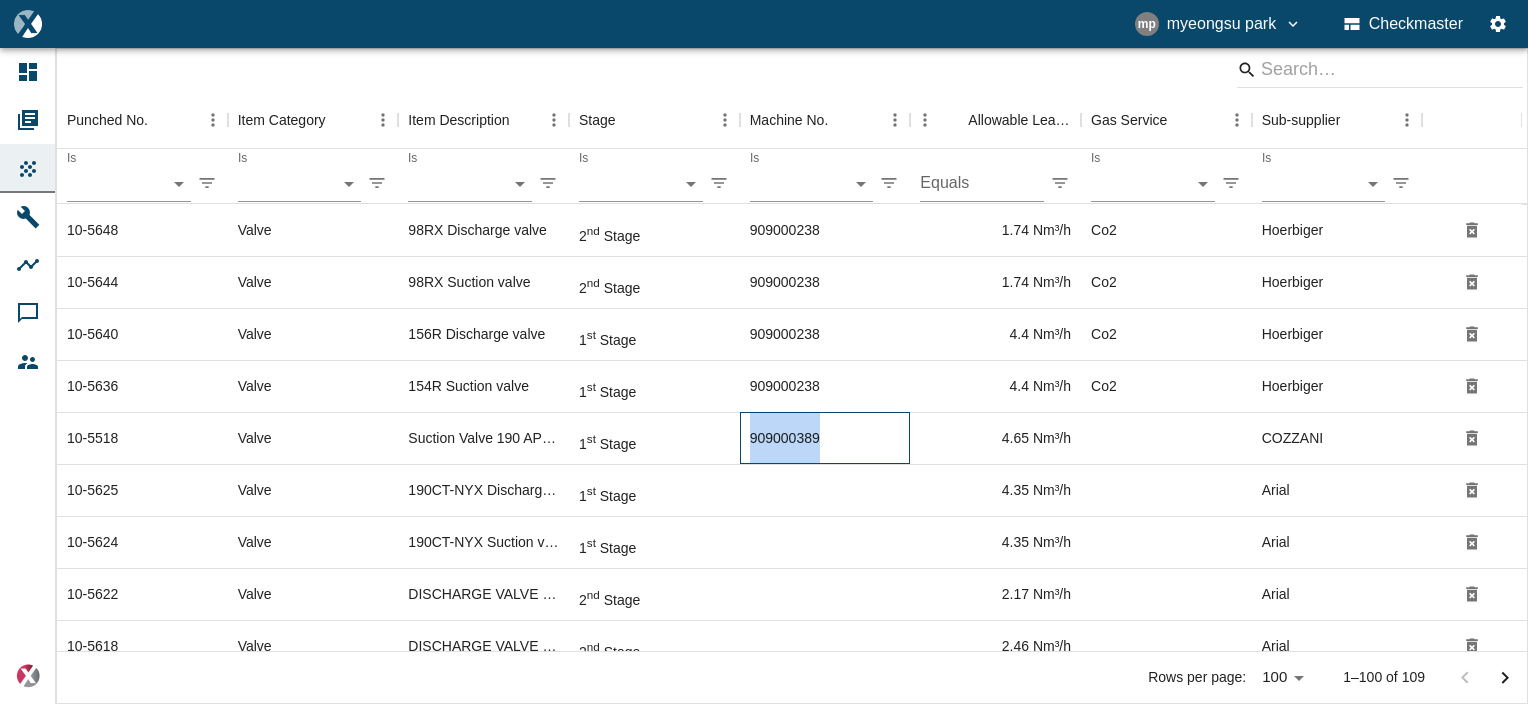 drag, startPoint x: 748, startPoint y: 436, endPoint x: 825, endPoint y: 435, distance: 77.00649 